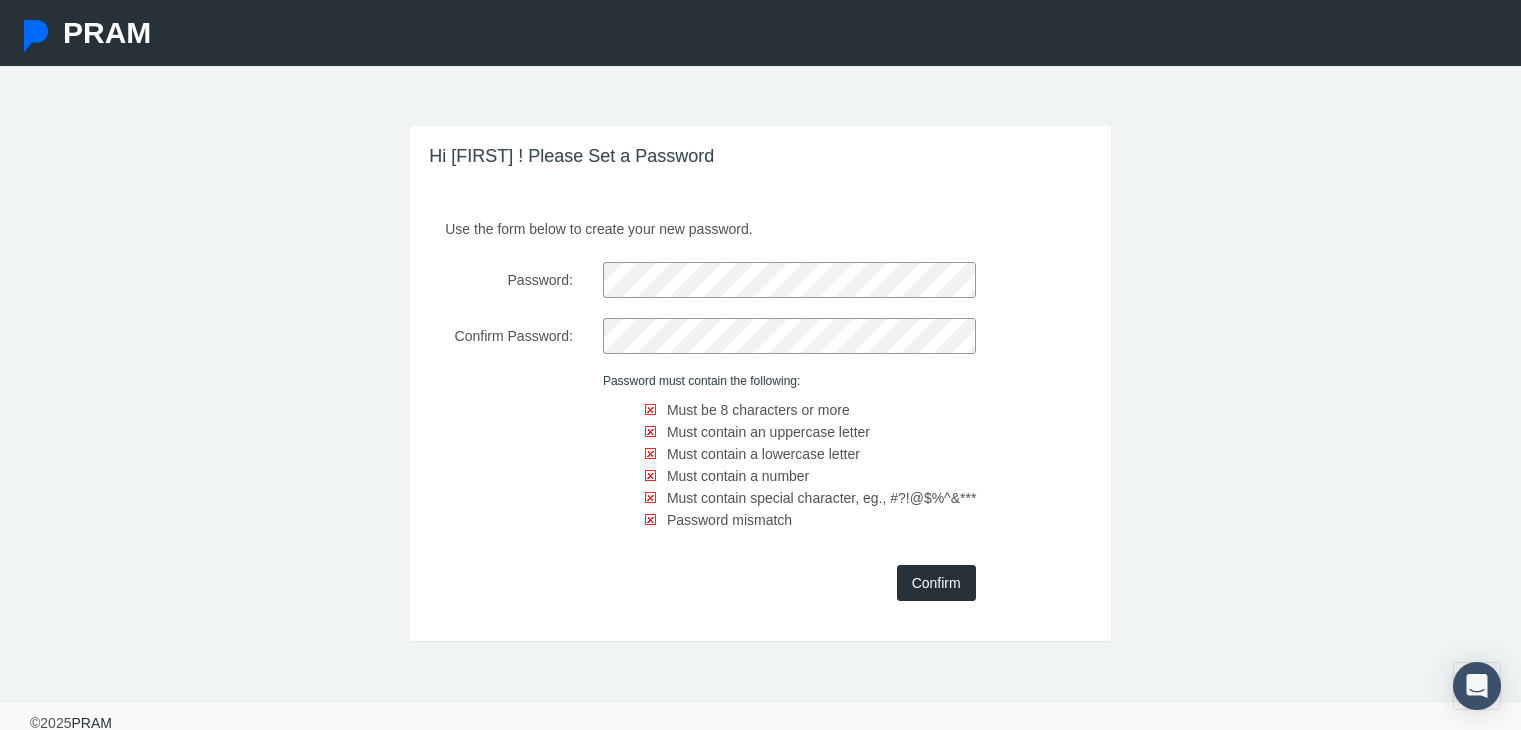 scroll, scrollTop: 0, scrollLeft: 0, axis: both 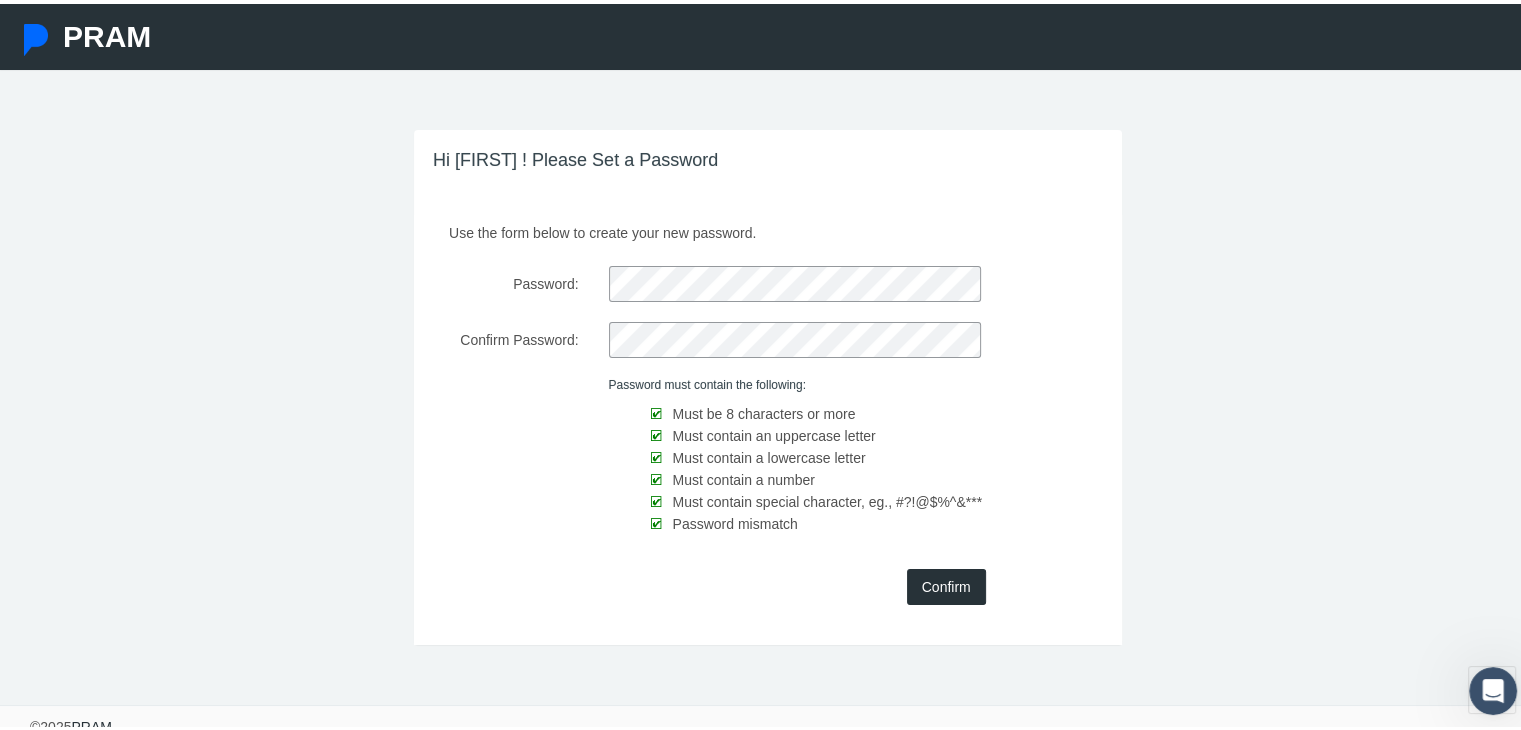 click on "Confirm" at bounding box center (946, 583) 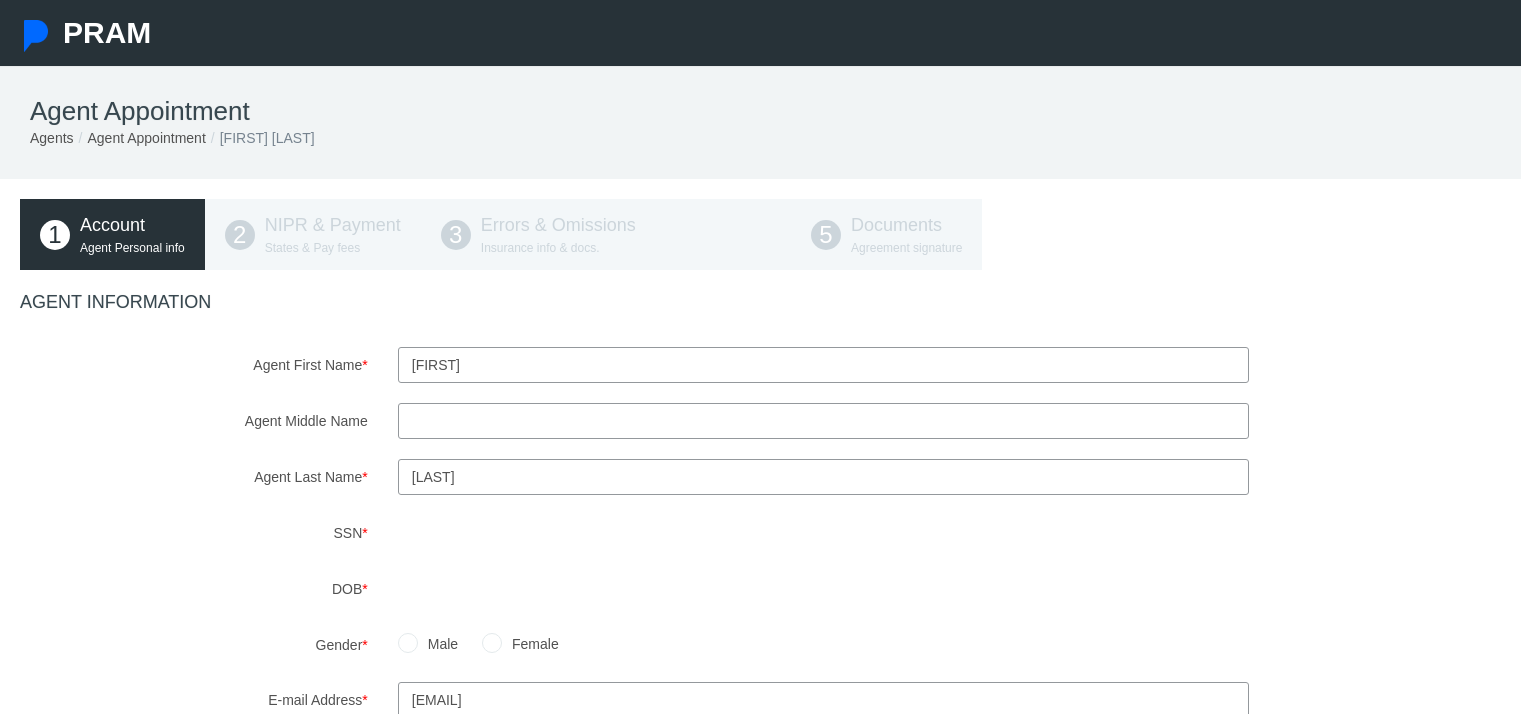 scroll, scrollTop: 0, scrollLeft: 0, axis: both 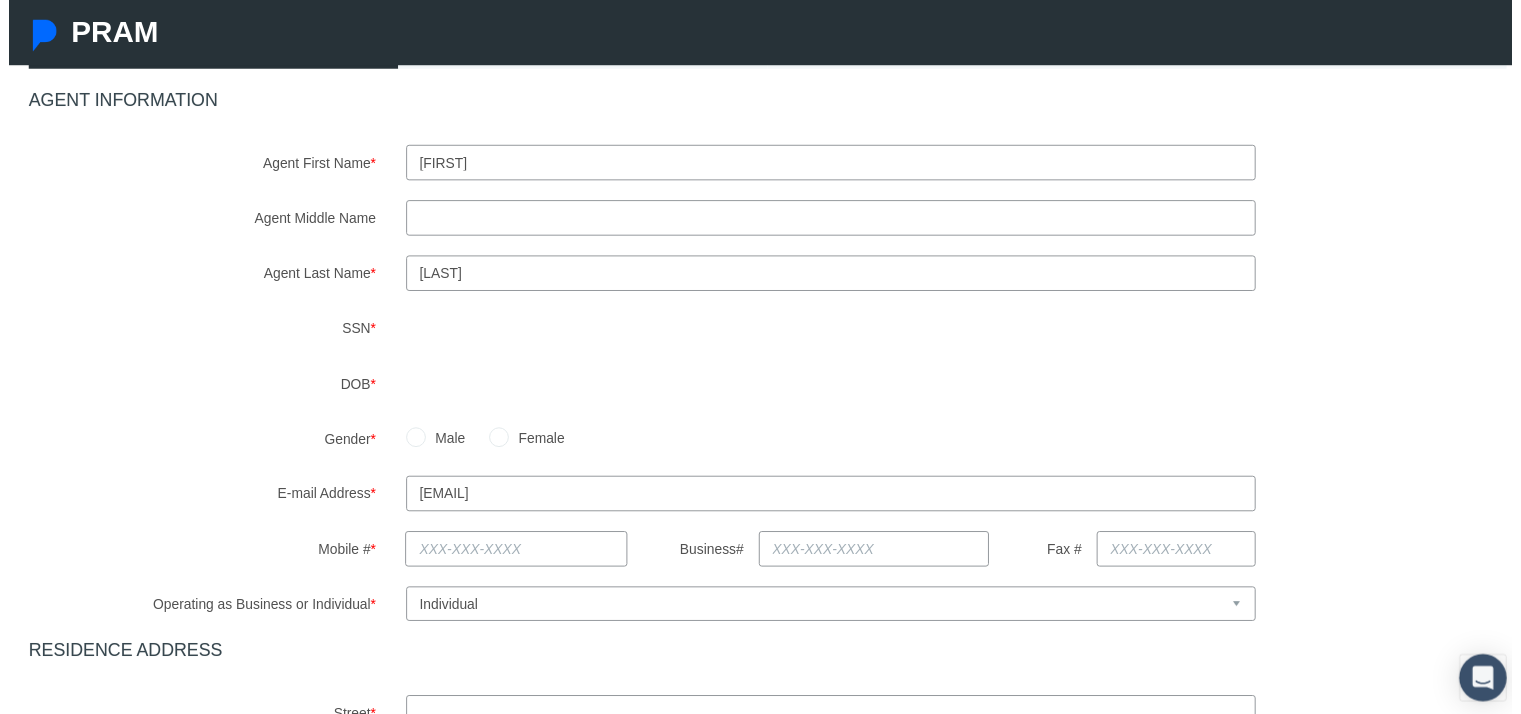 click on "Male
Female" at bounding box center (959, 444) 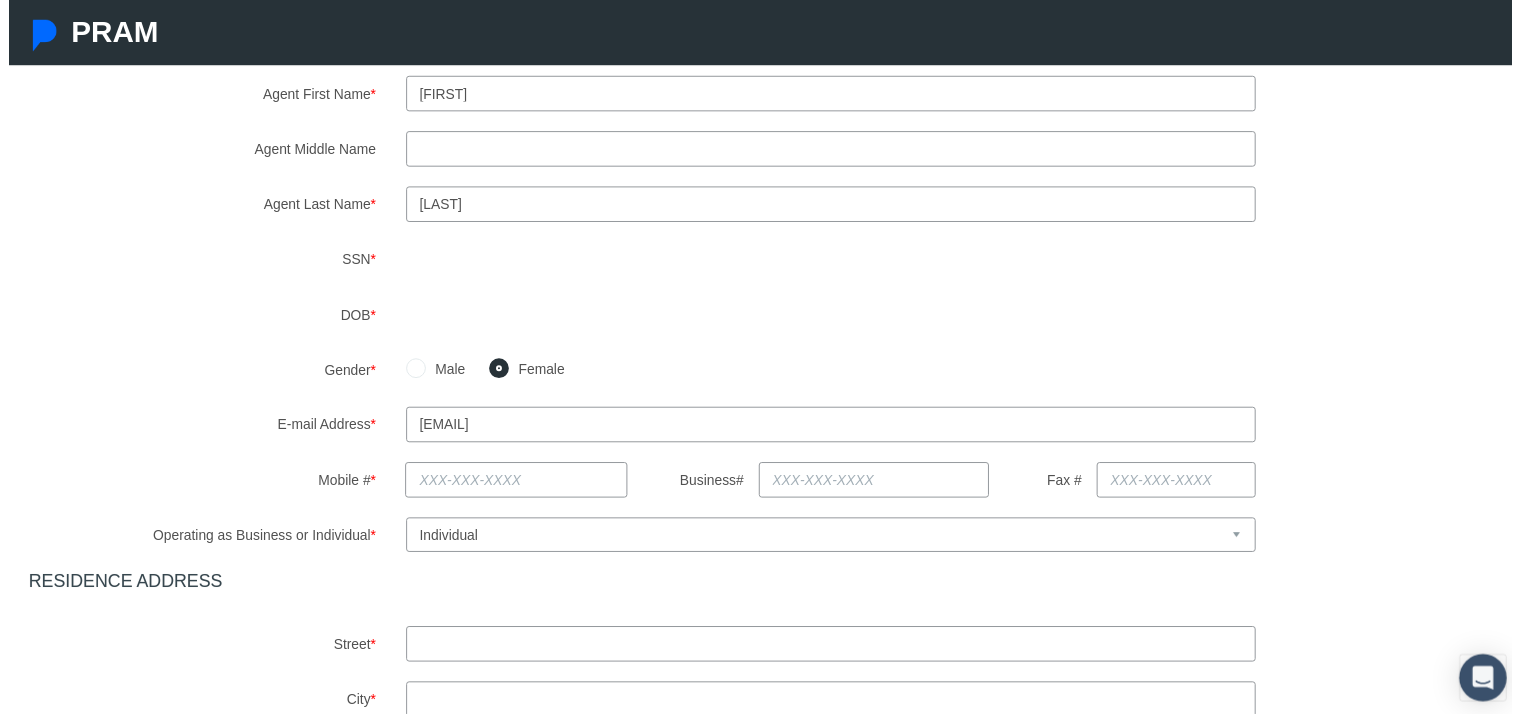 scroll, scrollTop: 300, scrollLeft: 0, axis: vertical 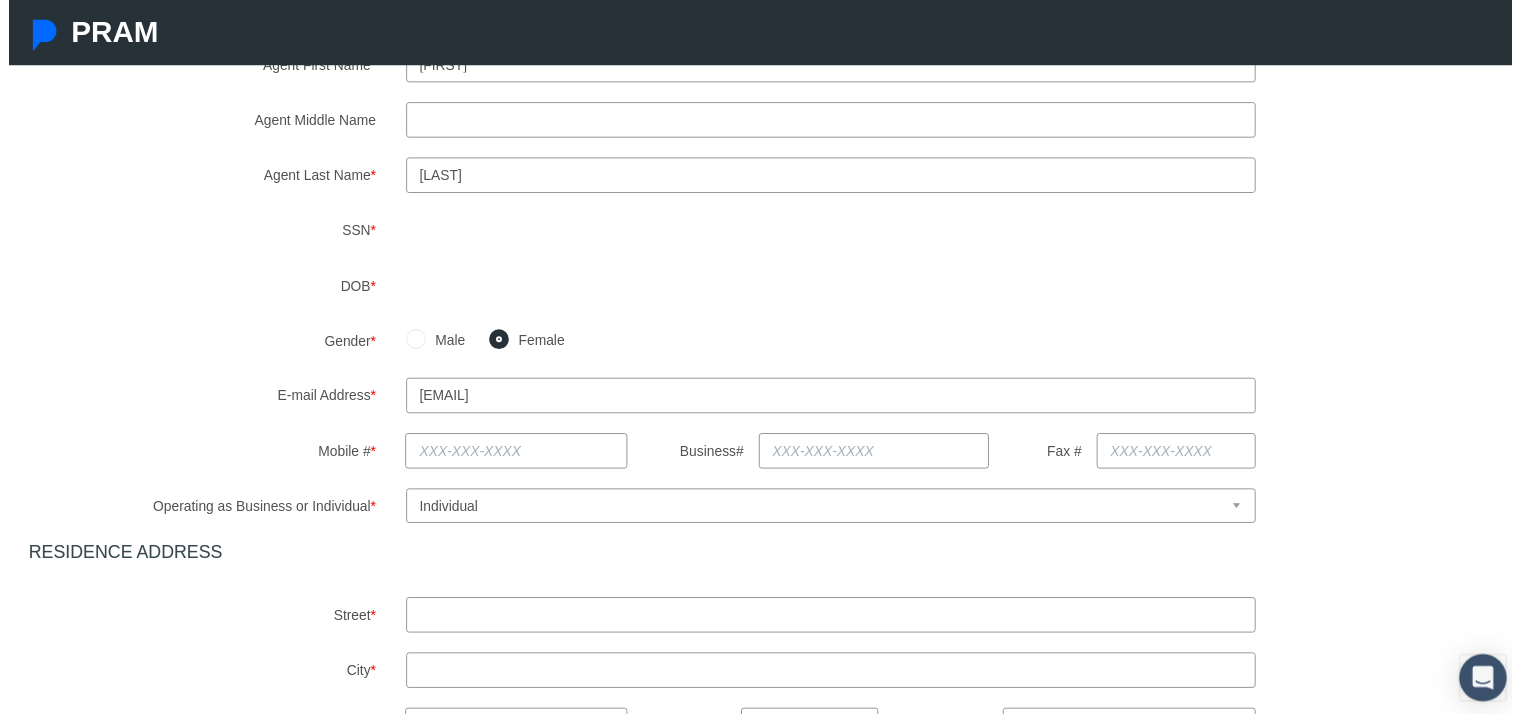 click at bounding box center [513, 456] 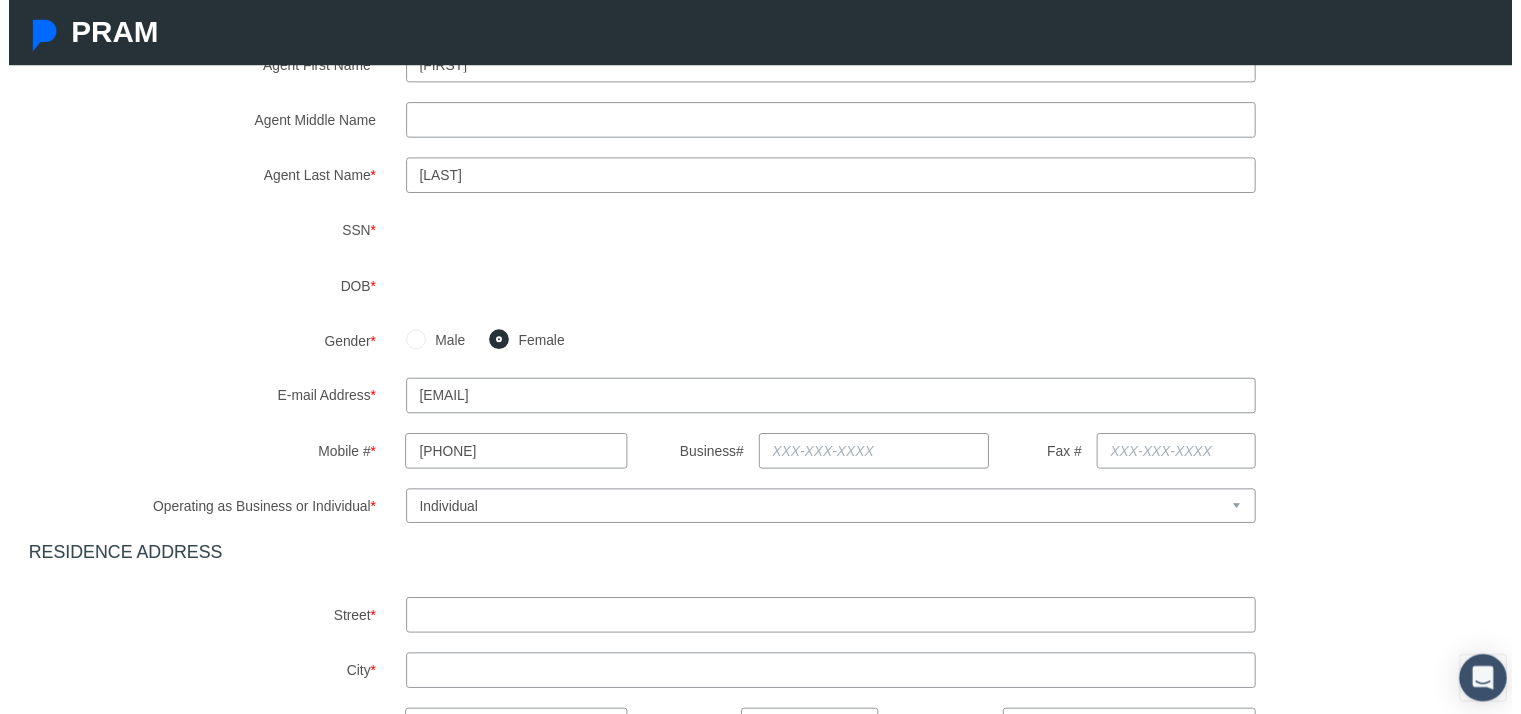 type on "[PHONE]" 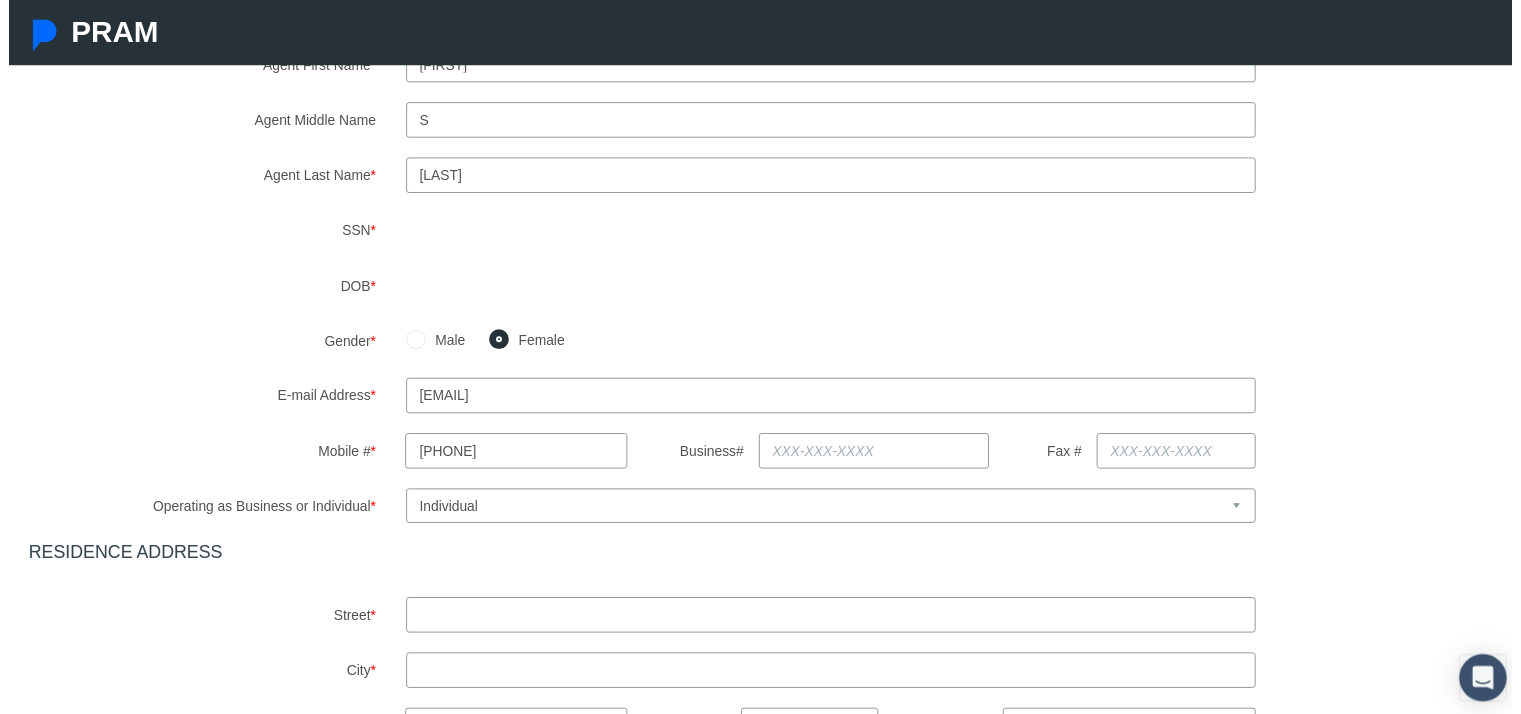 type on "[NUMBER] [STREET_FRAGMENT]" 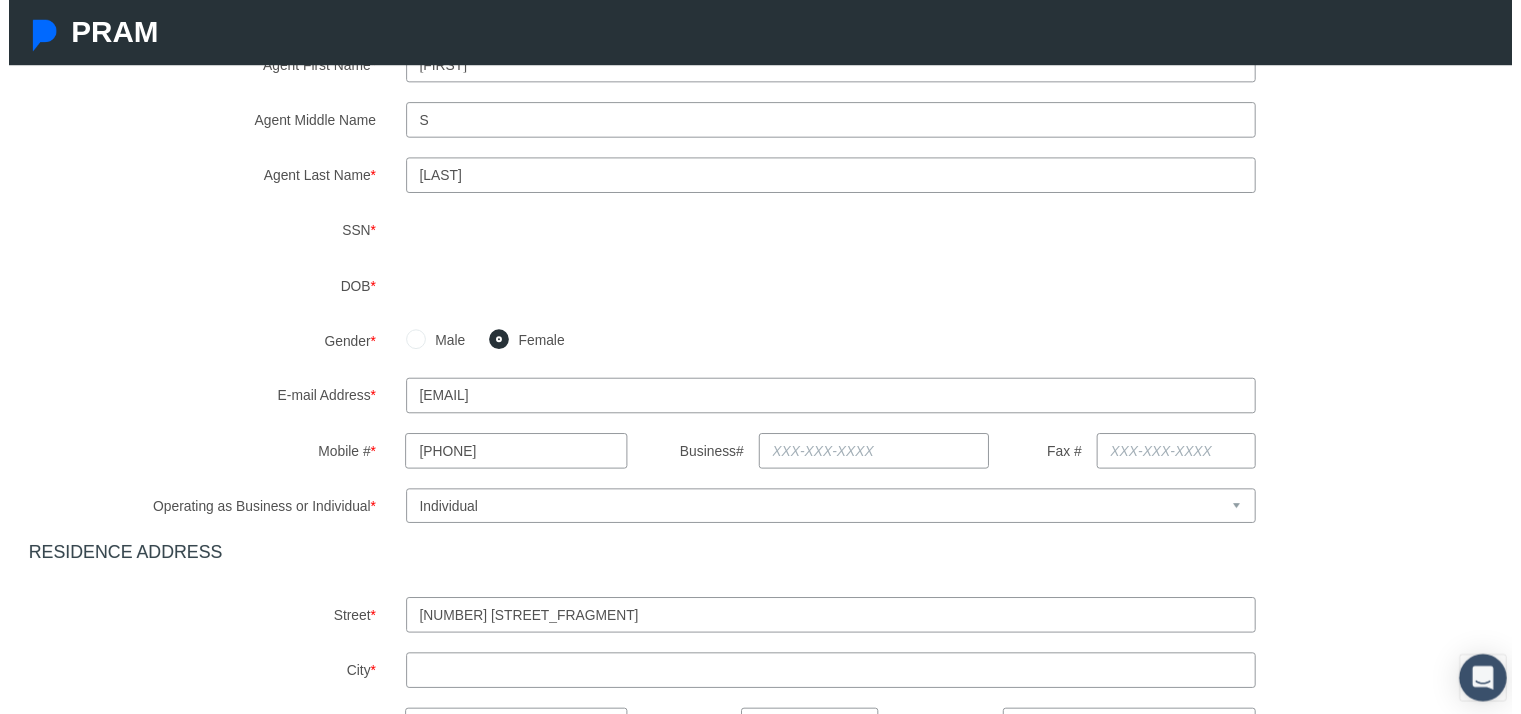 type on "[CITY]" 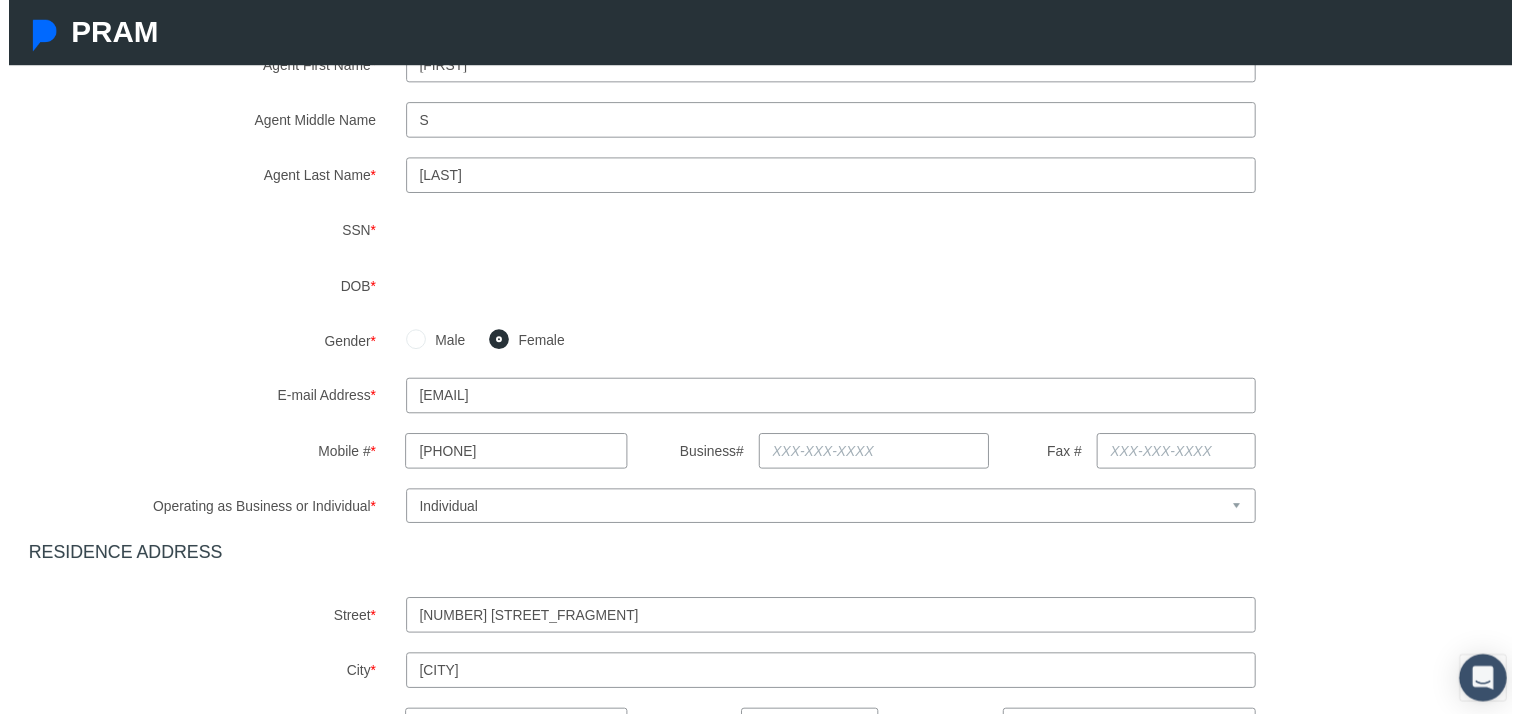 select on "NC" 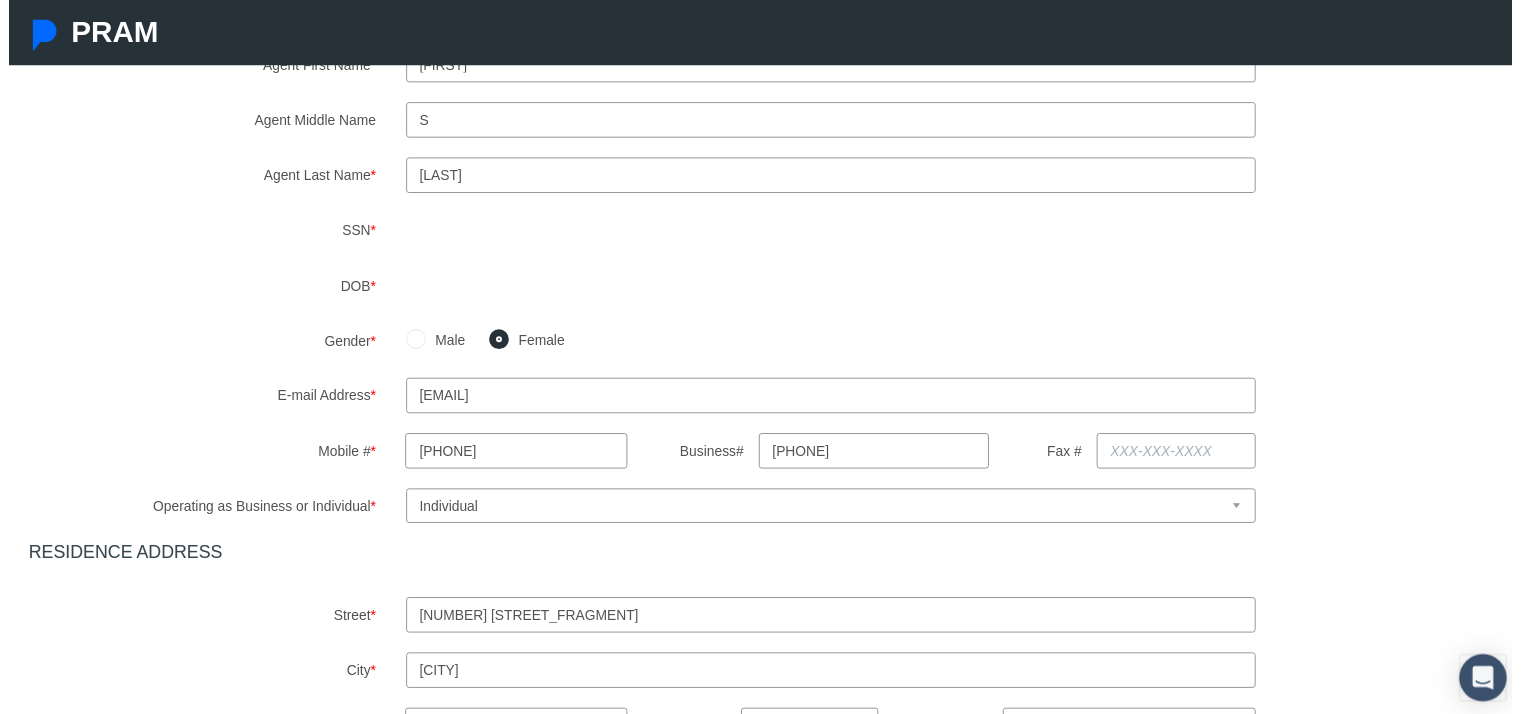 type on "[PHONE]" 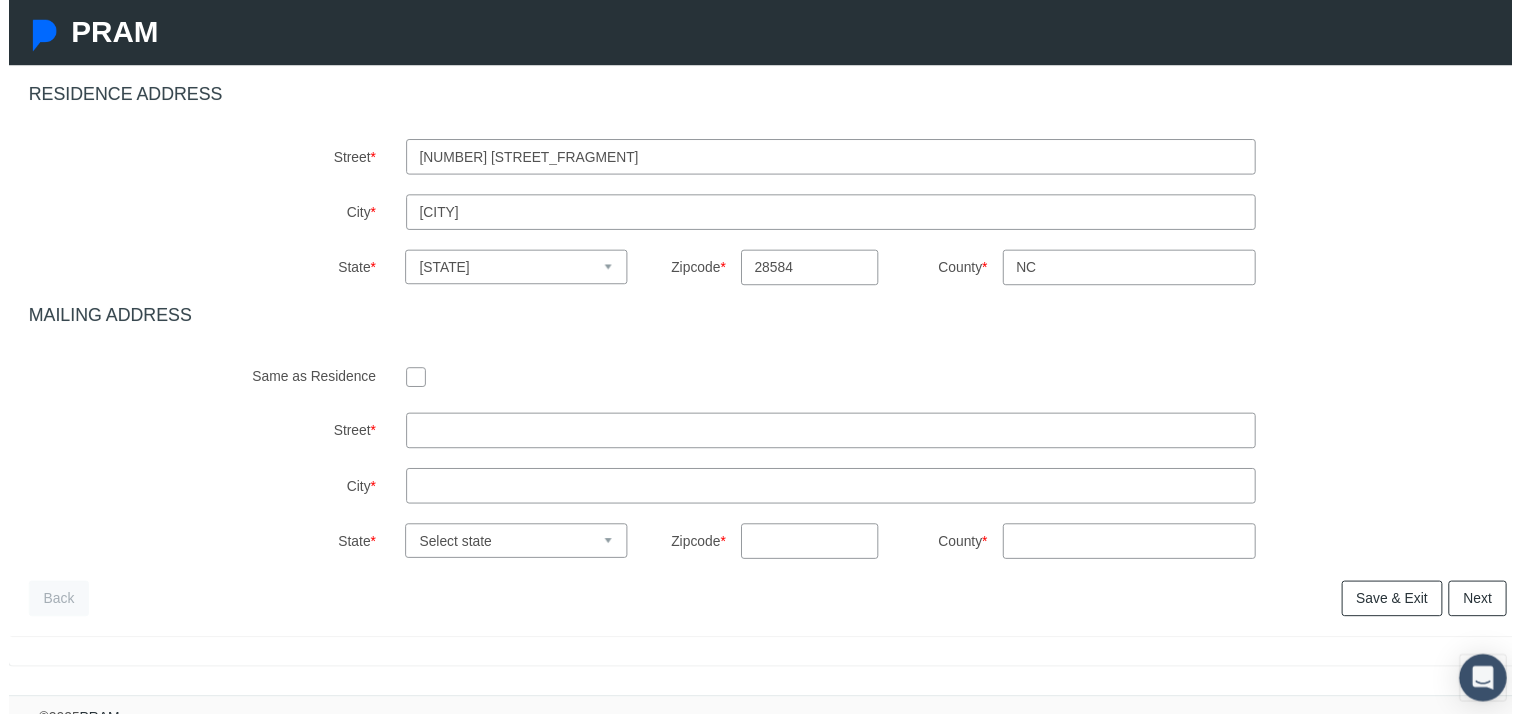 scroll, scrollTop: 796, scrollLeft: 0, axis: vertical 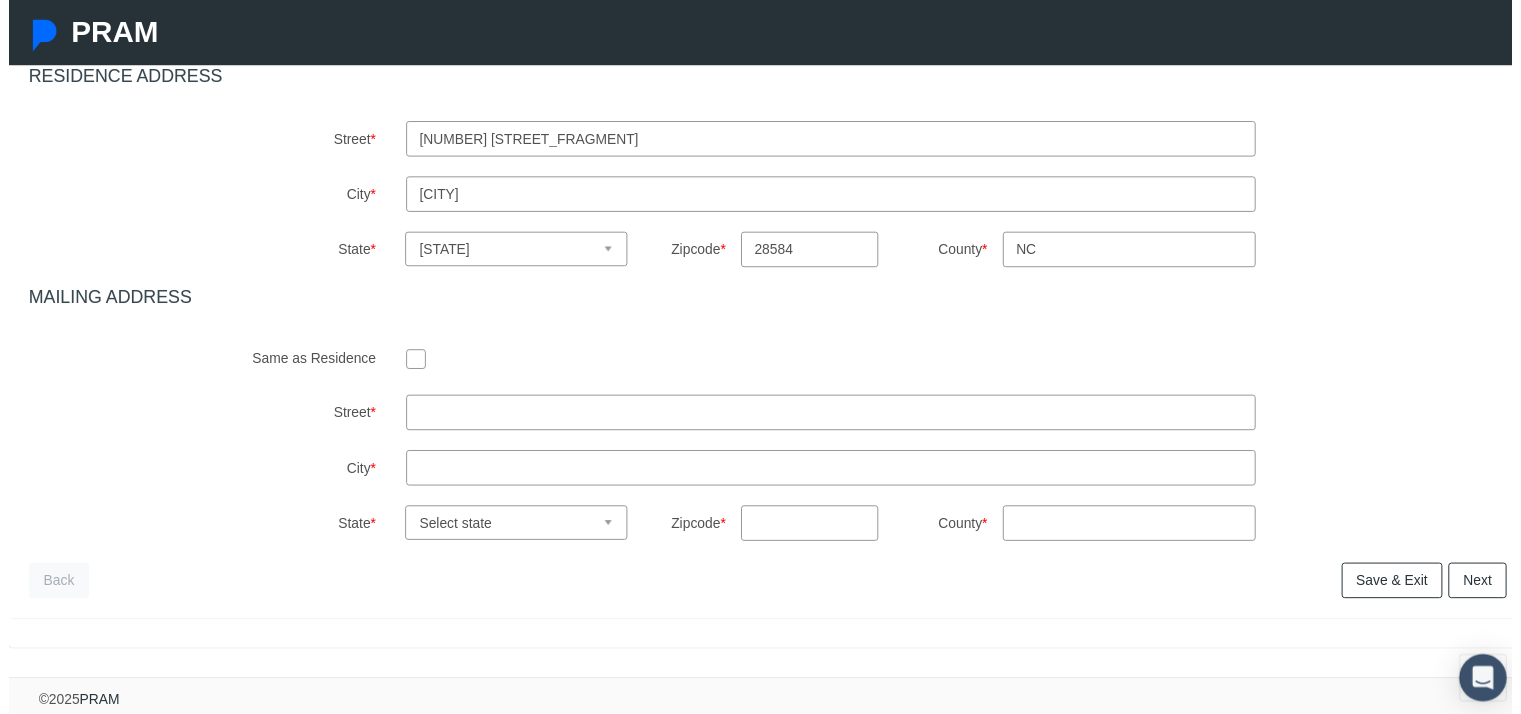 type on "[PHONE]" 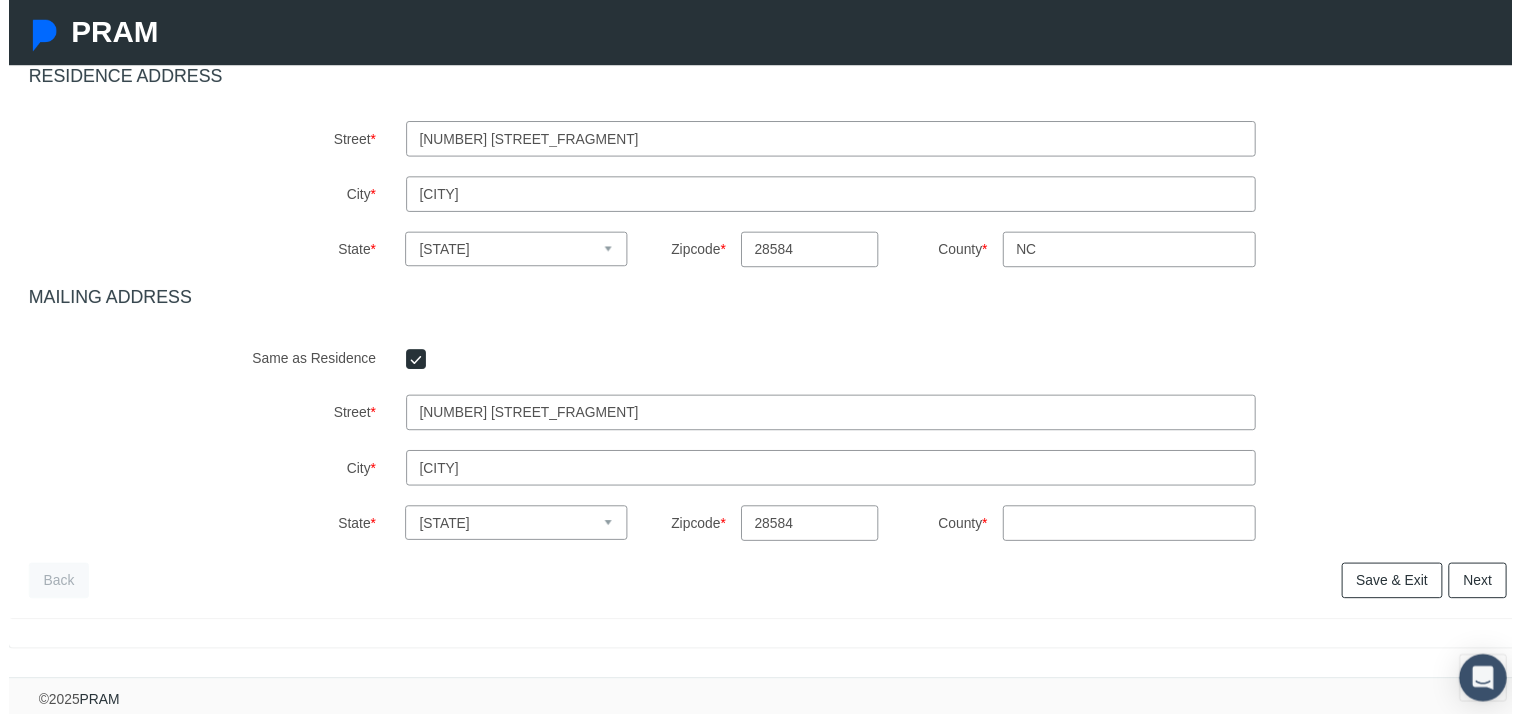 scroll, scrollTop: 628, scrollLeft: 0, axis: vertical 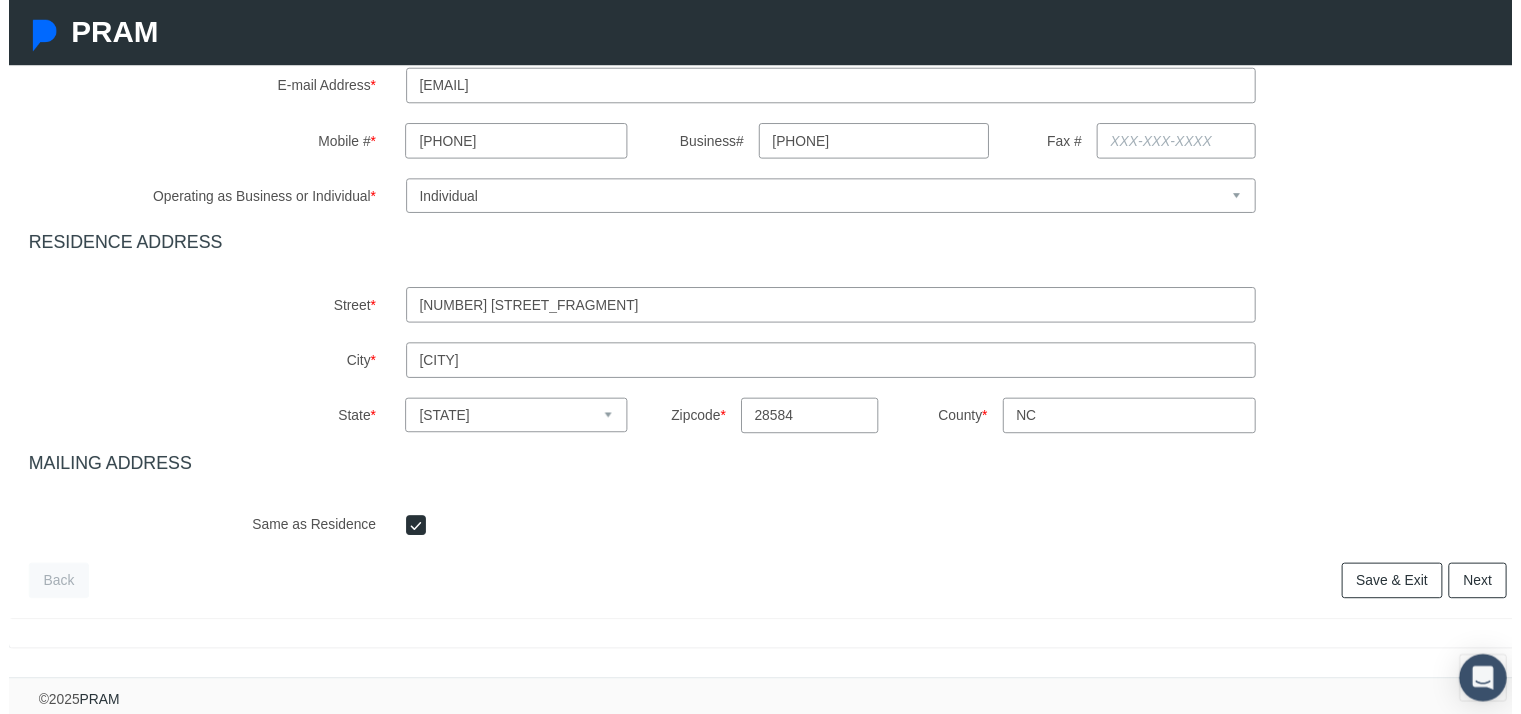 click on "Next" at bounding box center (1486, 588) 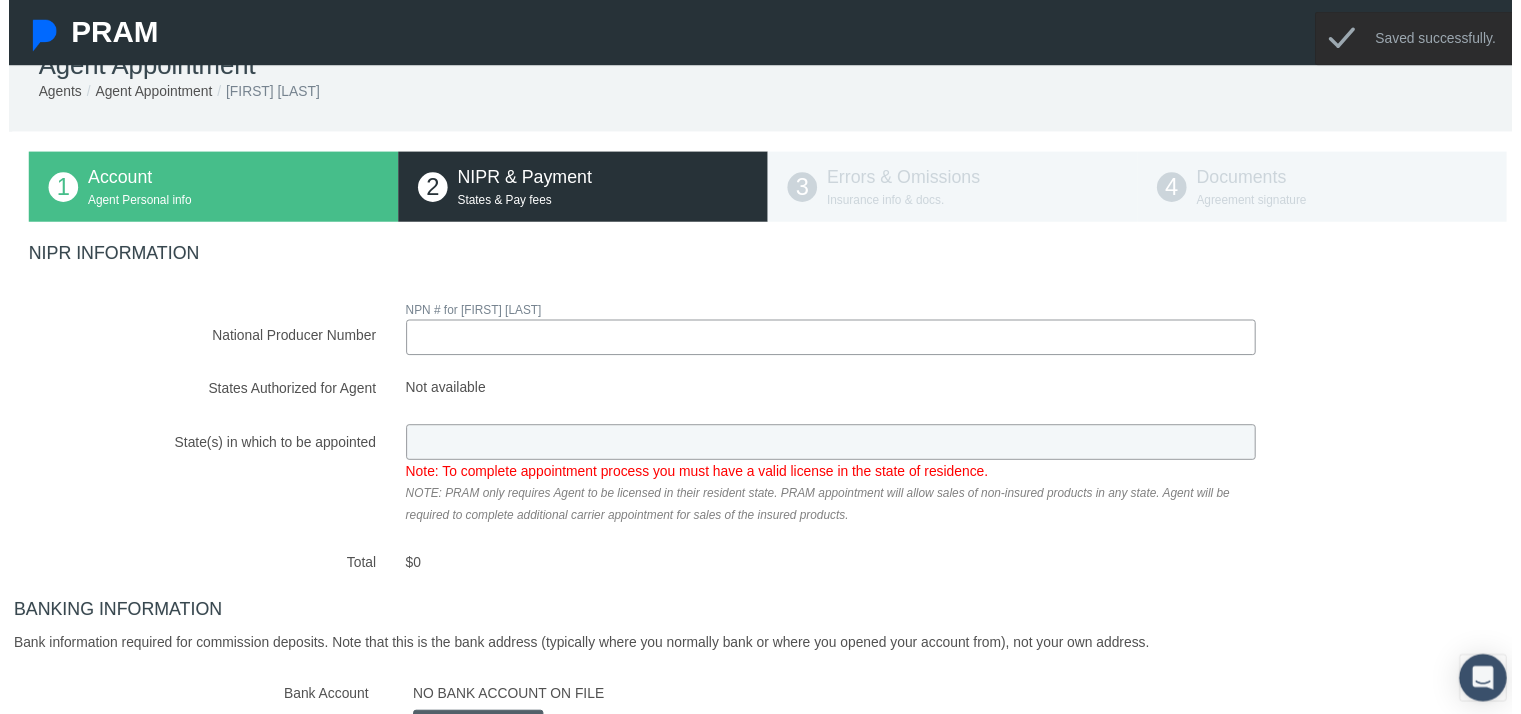 scroll, scrollTop: 0, scrollLeft: 0, axis: both 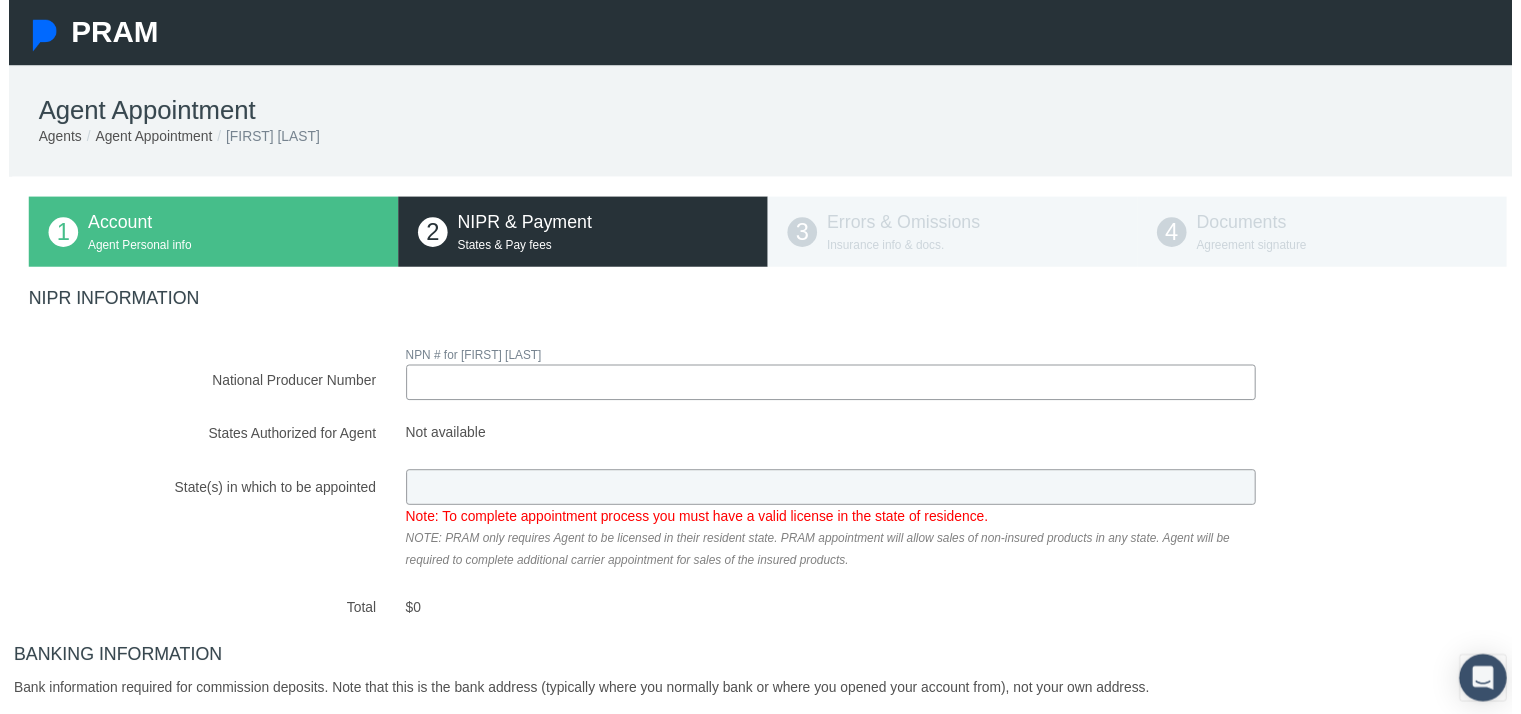 click on "National Producer Number" at bounding box center [832, 387] 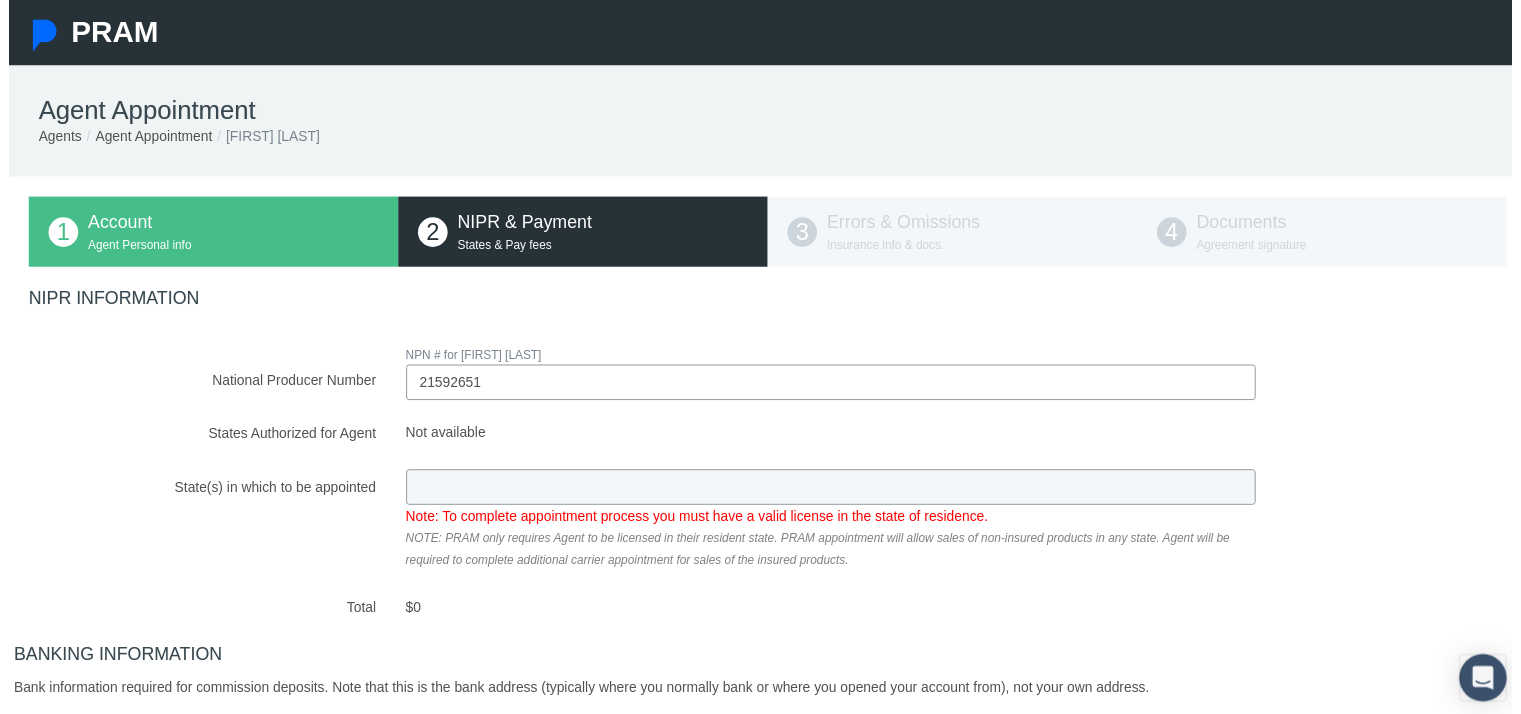 type on "21592651" 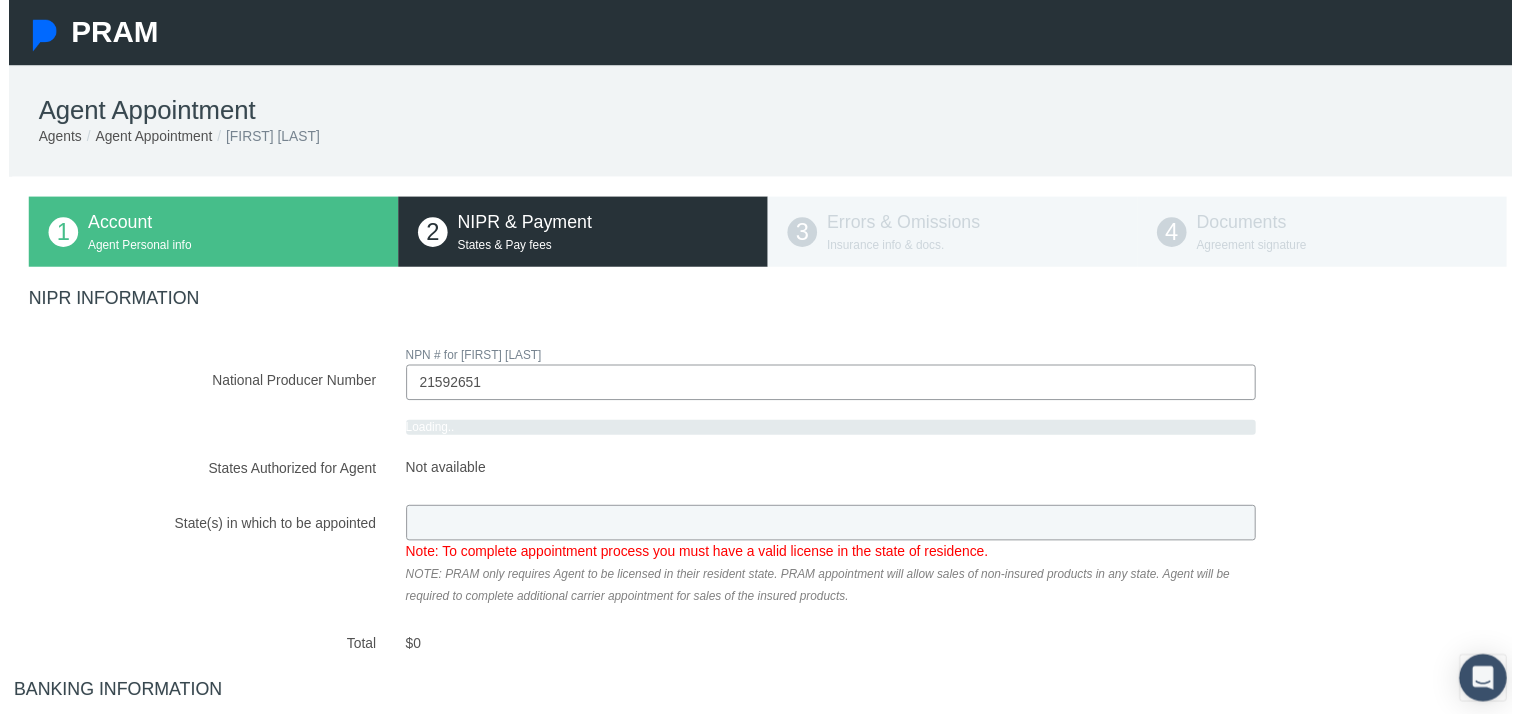 click on "NIPR INFORMATION
National Producer Number
NPN # for [FIRST] [LAST]
[NUMBER]
Loading.." at bounding box center (768, 648) 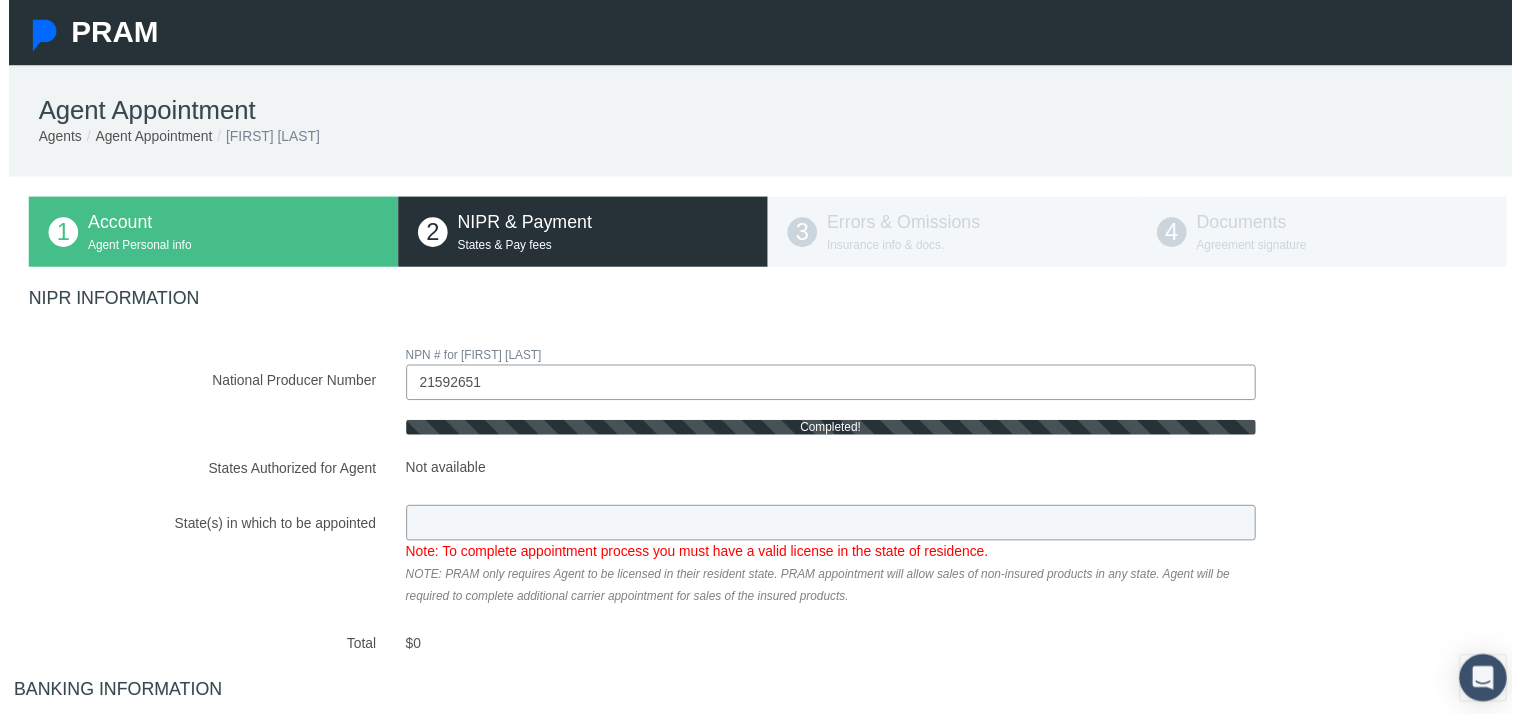 type on "NC" 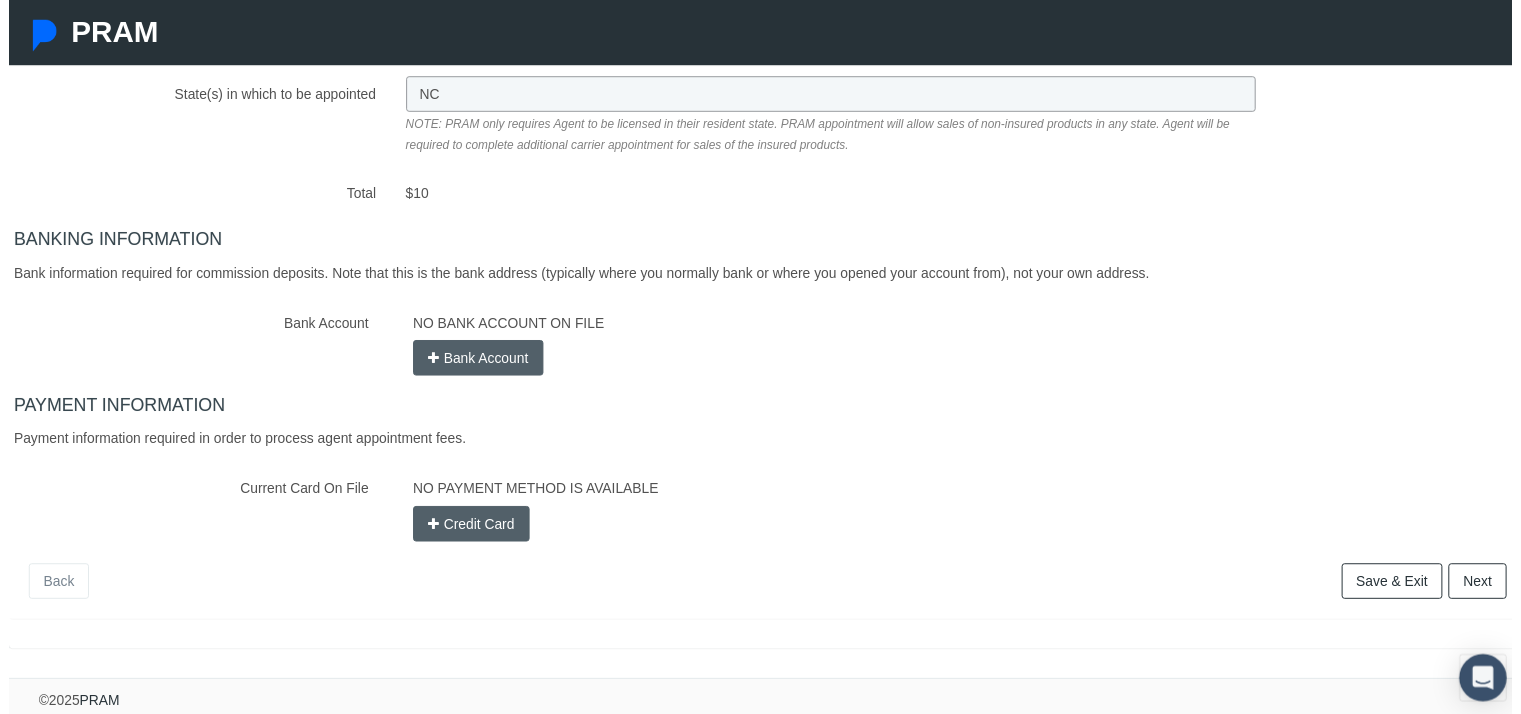 scroll, scrollTop: 412, scrollLeft: 0, axis: vertical 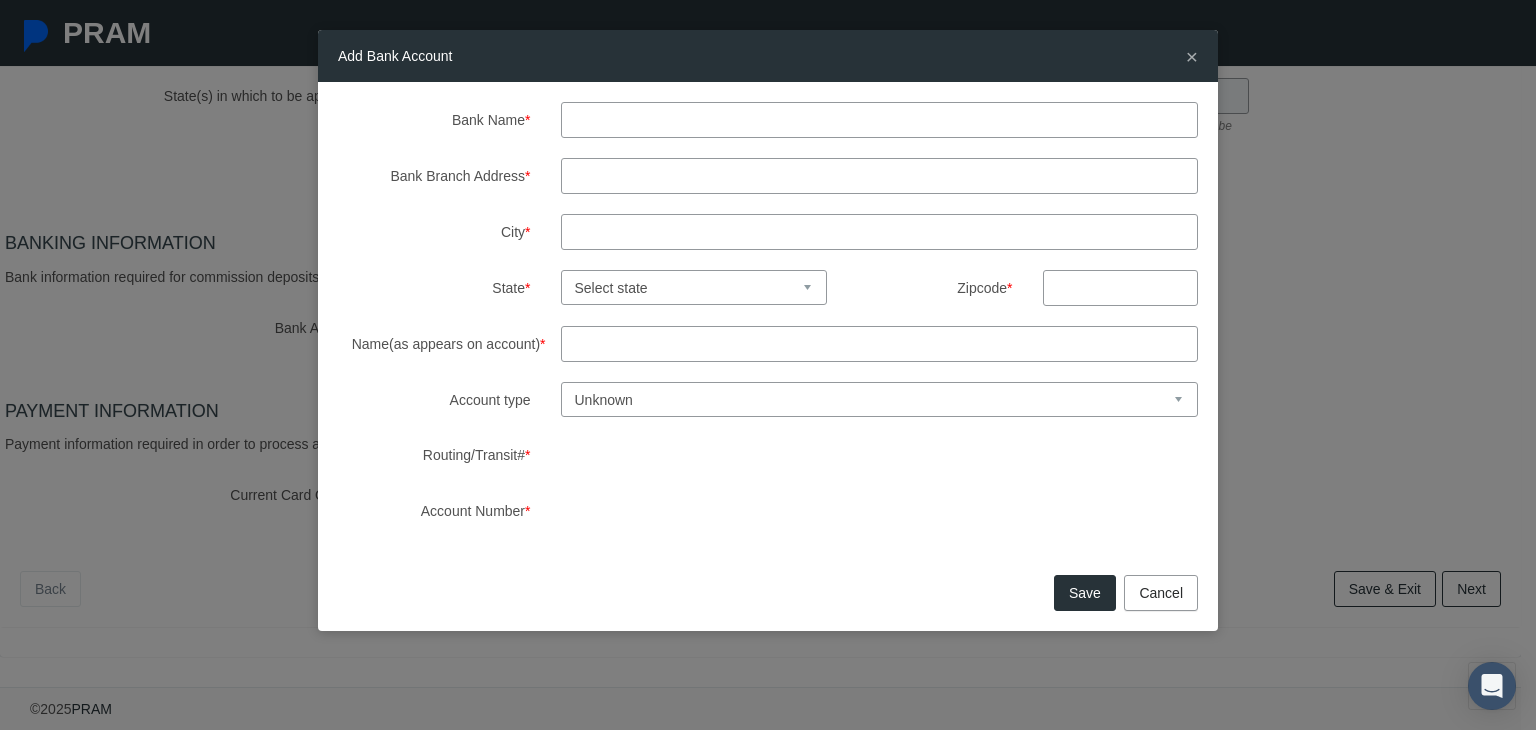 click on "Bank Name  *" at bounding box center (880, 120) 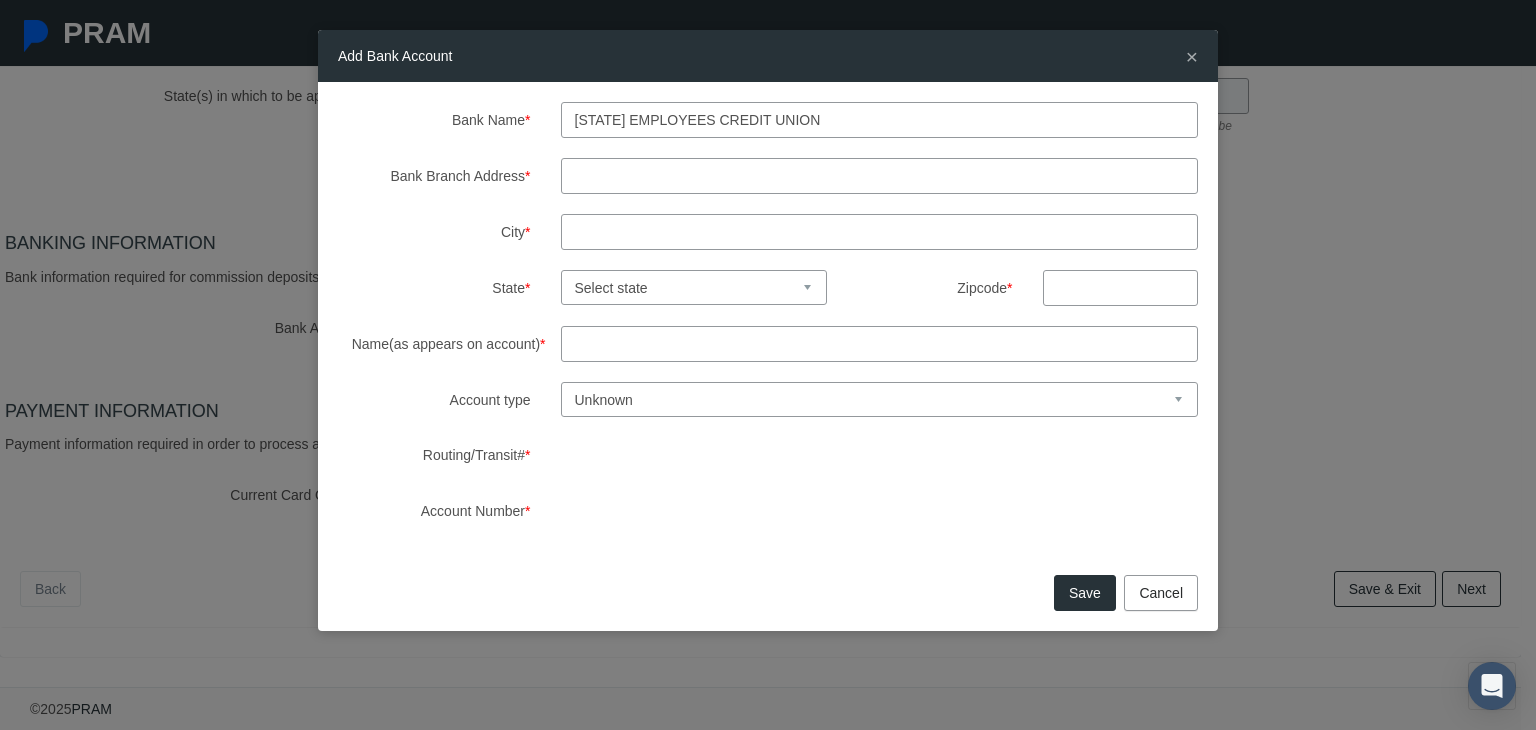 type on "[STATE] Employees Credit Union" 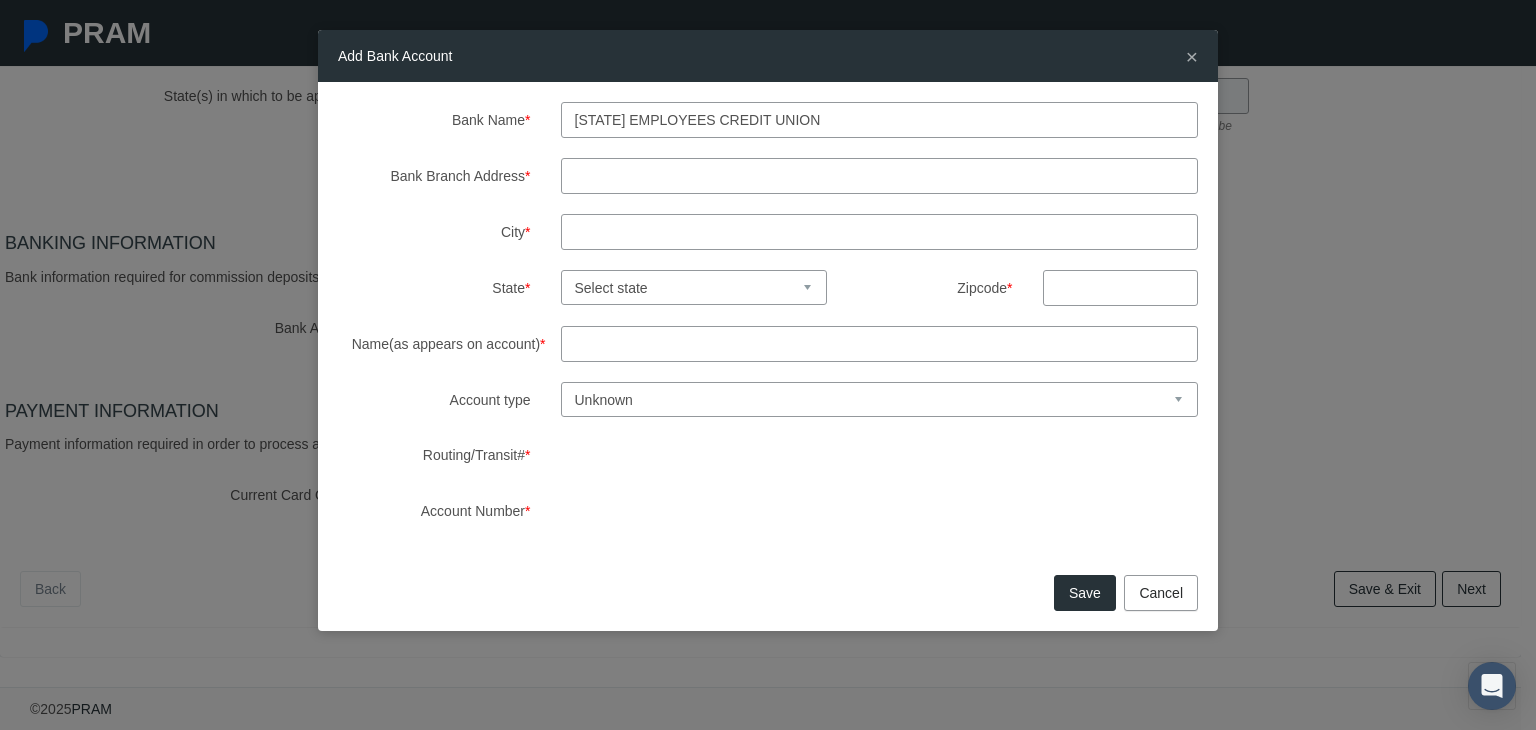 click on "Bank Branch Address  *" at bounding box center (880, 176) 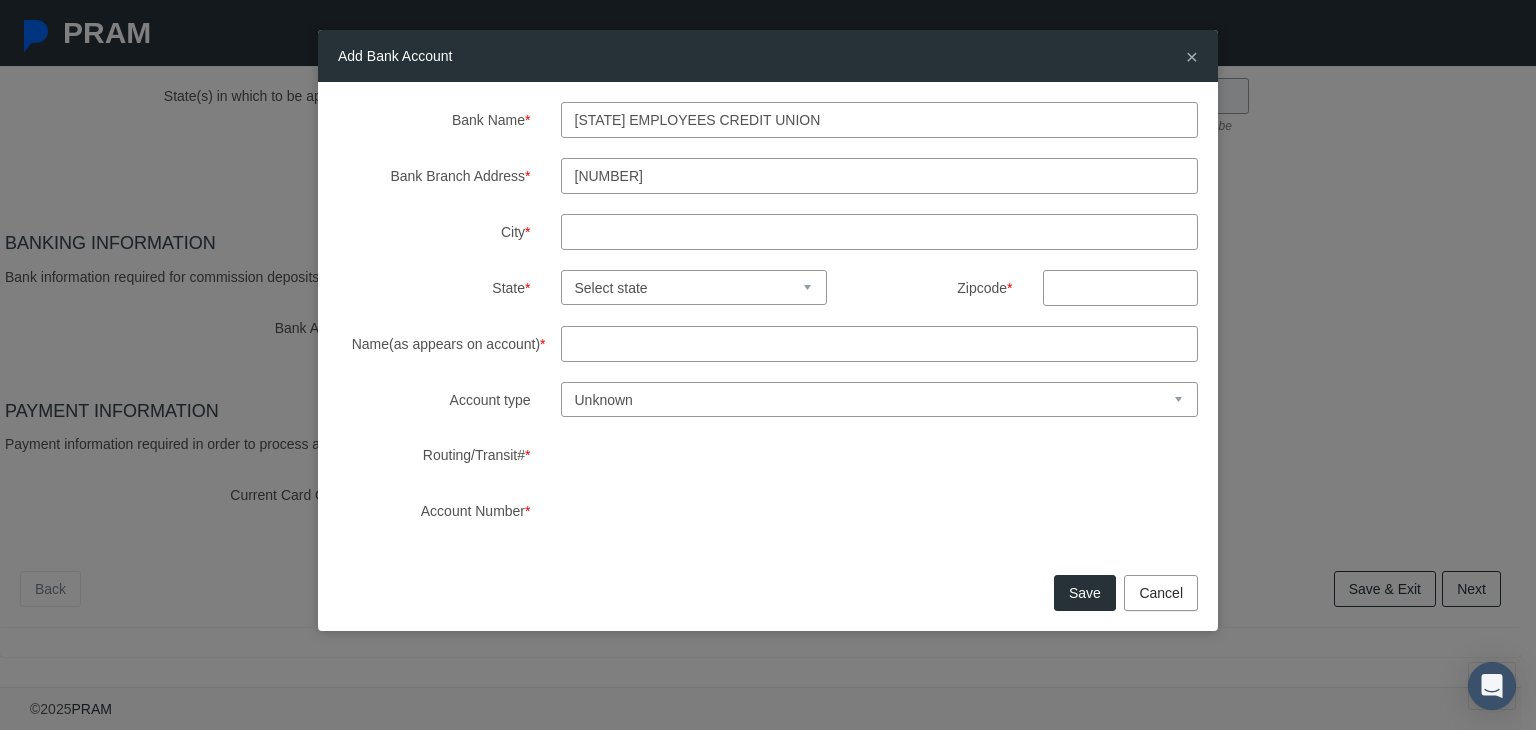 click on "[NUMBER]" at bounding box center [880, 176] 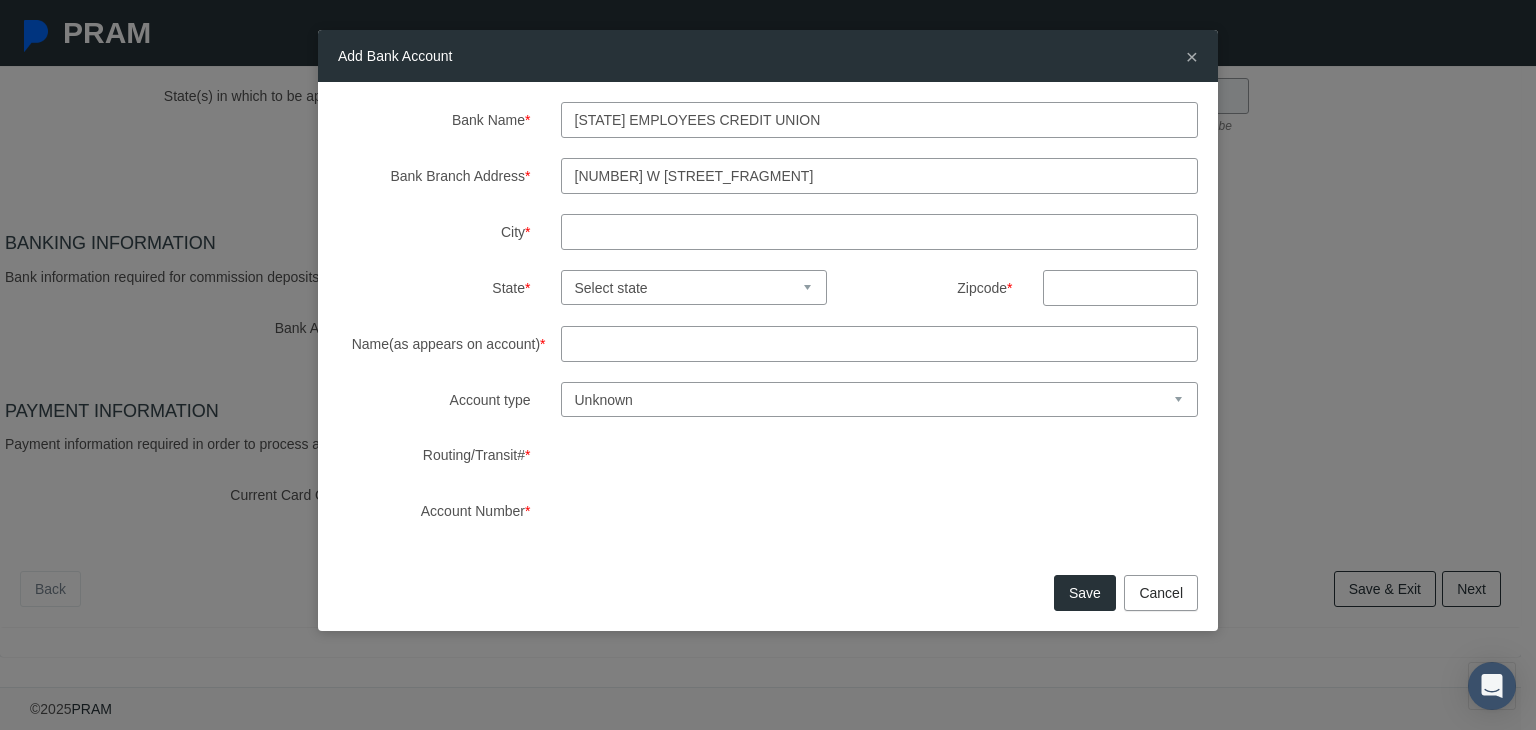 type on "[NUMBER] W [STREET_FRAGMENT]" 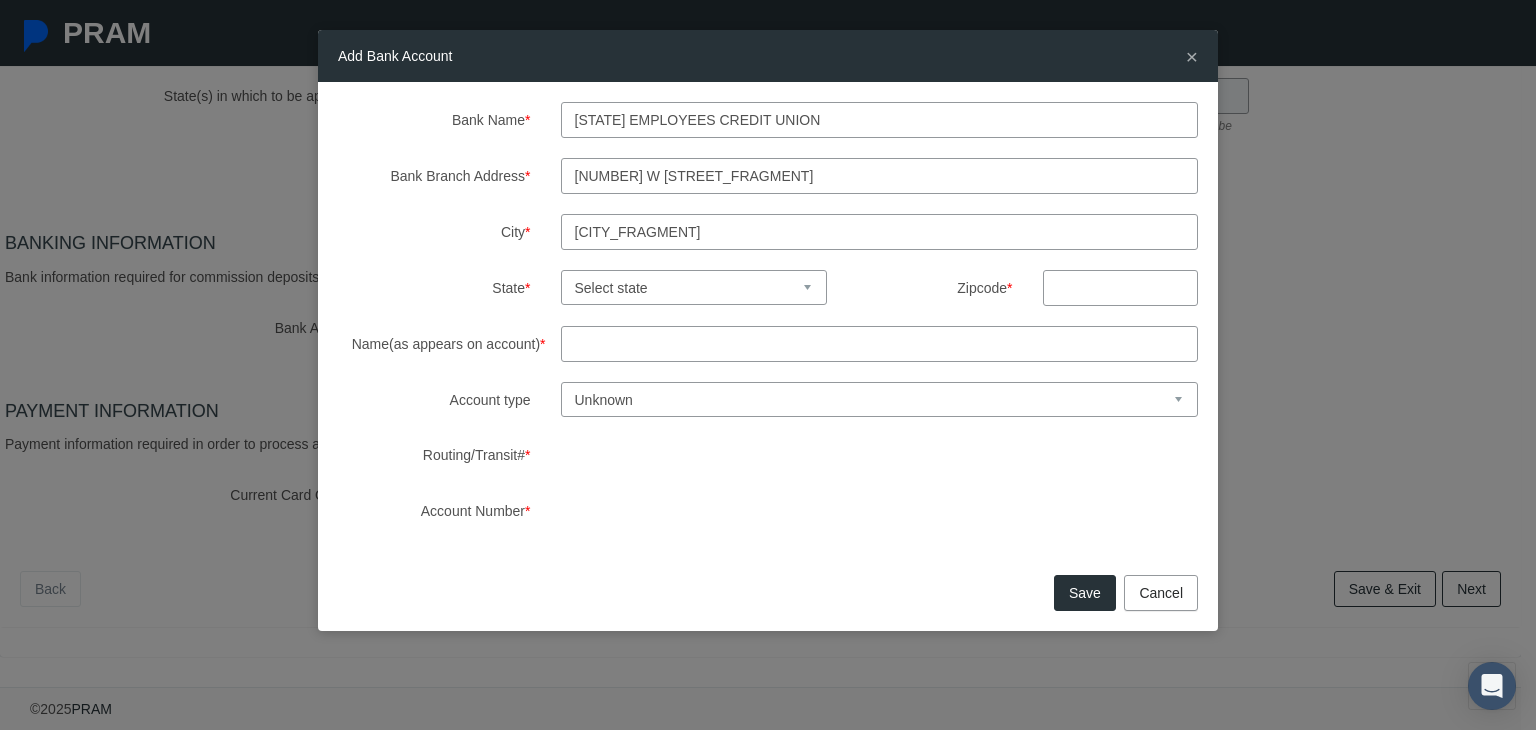 type on "[CITY_FRAGMENT]" 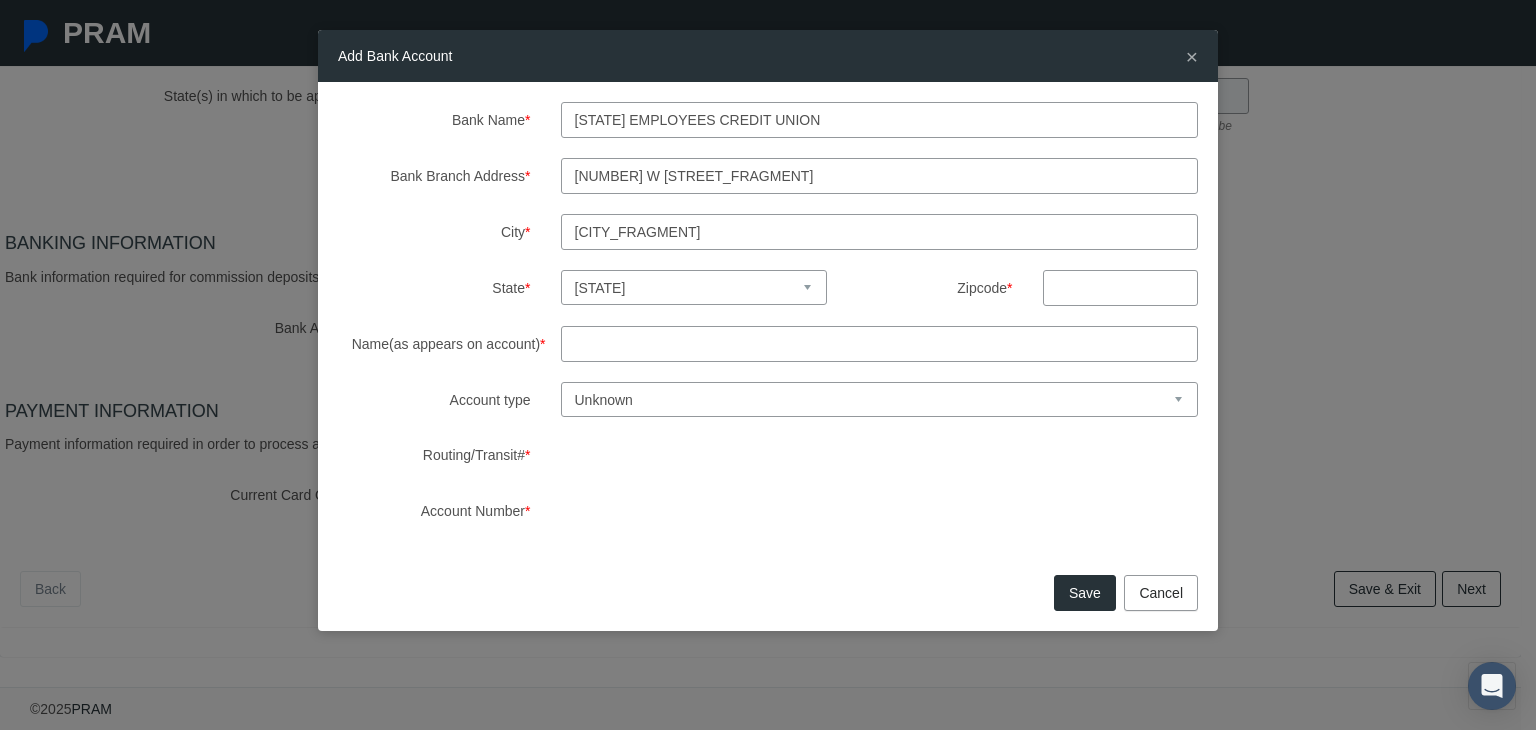 click on "Select state
Alabama
Alaska
Arizona
Arkansas
California
Colorado
Connecticut
Delaware
Florida
Georgia
Hawaii
Idaho
Illinois
Indiana
Iowa
Kansas
Kentucky
Louisiana
Maine
Maryland
Massachusetts
Michigan
Minnesota
Mississippi
Missouri
Montana
Nebraska
Nevada
New Hampshire
New Jersey
New Mexico
New York
North Carolina
North Dakota
Ohio
Oklahoma
Oregon
Pennsylvania
Puerto Rico
Rhode Island
South Carolina
South Dakota
Tennessee
Texas
Utah
Vermont
Virginia
Washington
Washington, DC
West Virginia
Wisconsin
Wyoming" at bounding box center (694, 287) 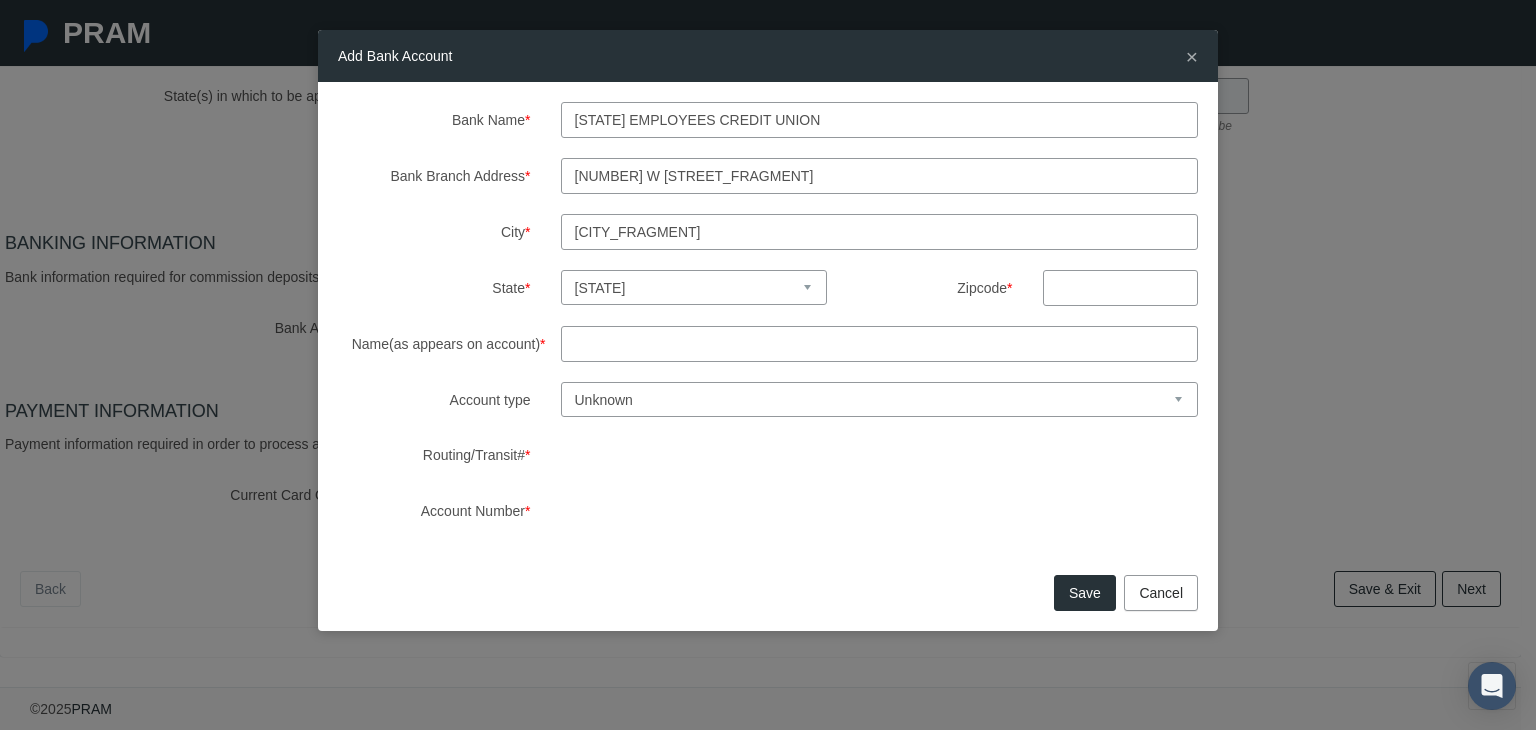 click at bounding box center (1120, 288) 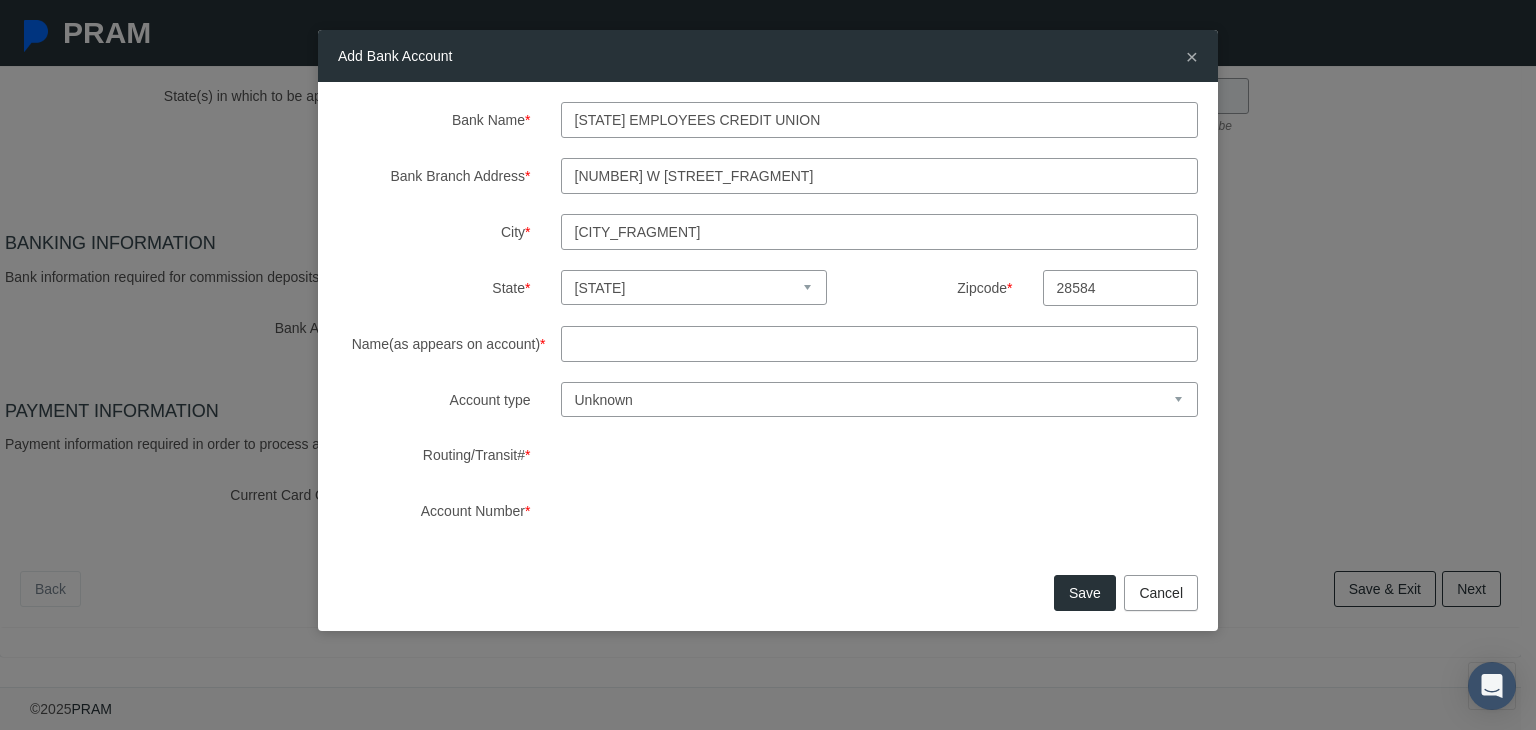 type on "28584" 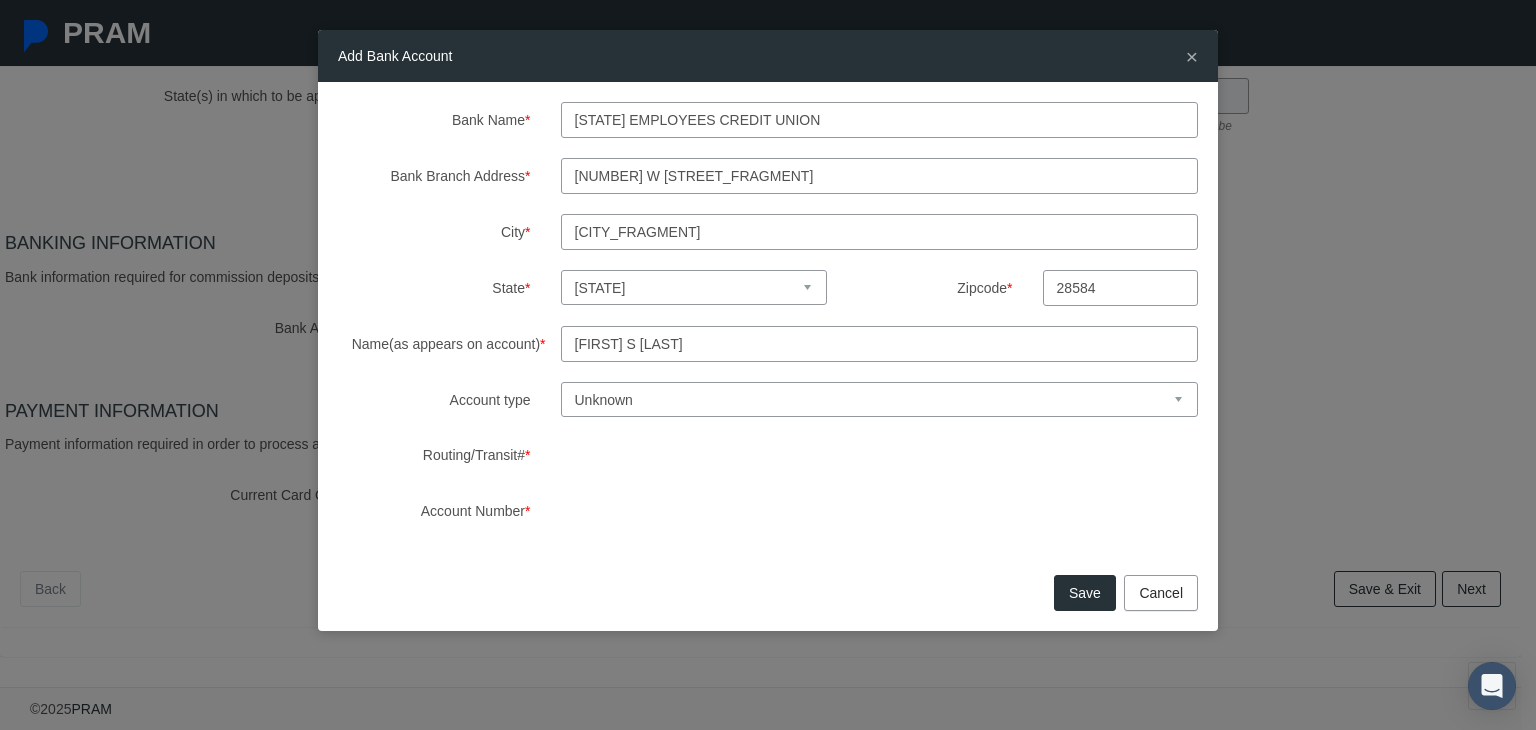 type on "[FIRST] s [LAST]" 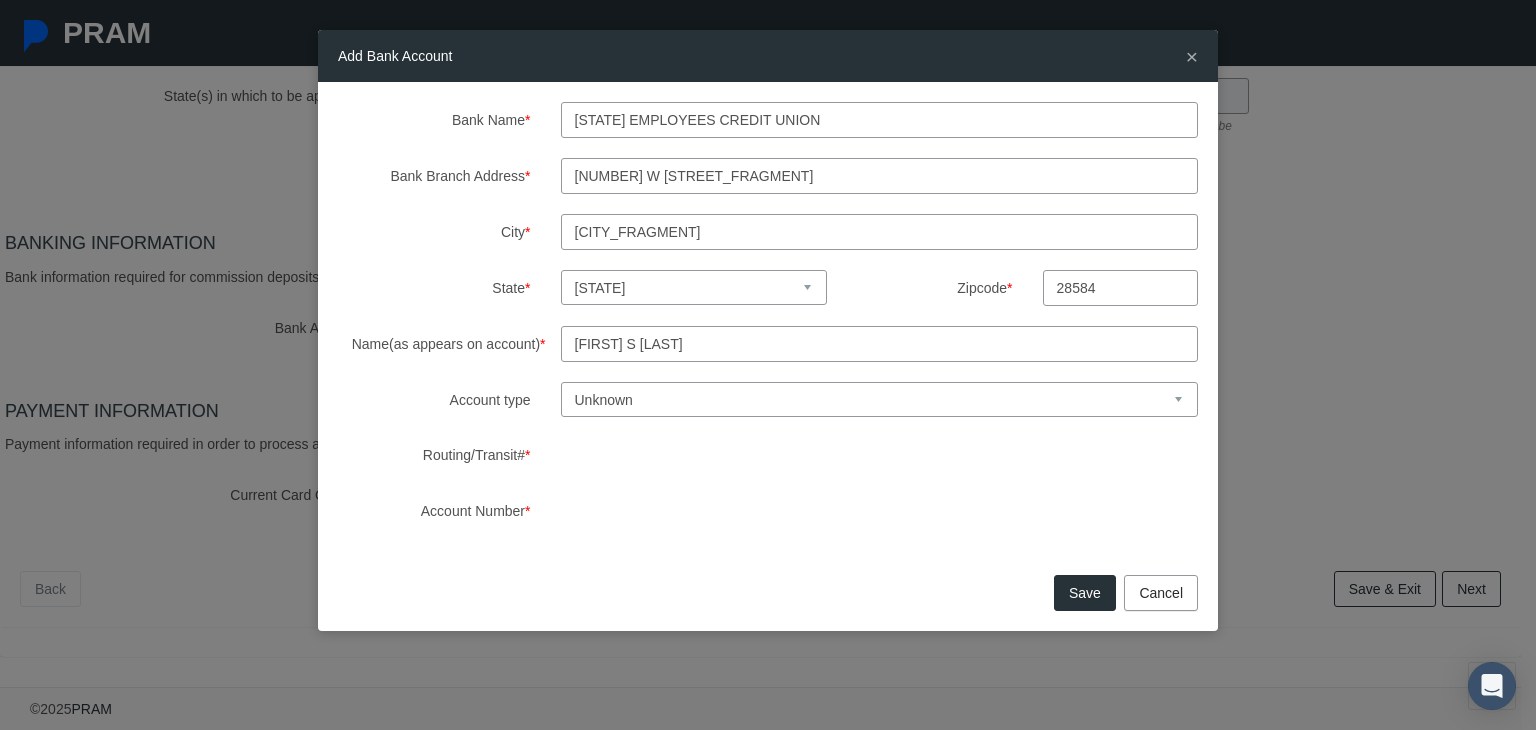 click on "Unknown
Checking
Savings" at bounding box center [880, 399] 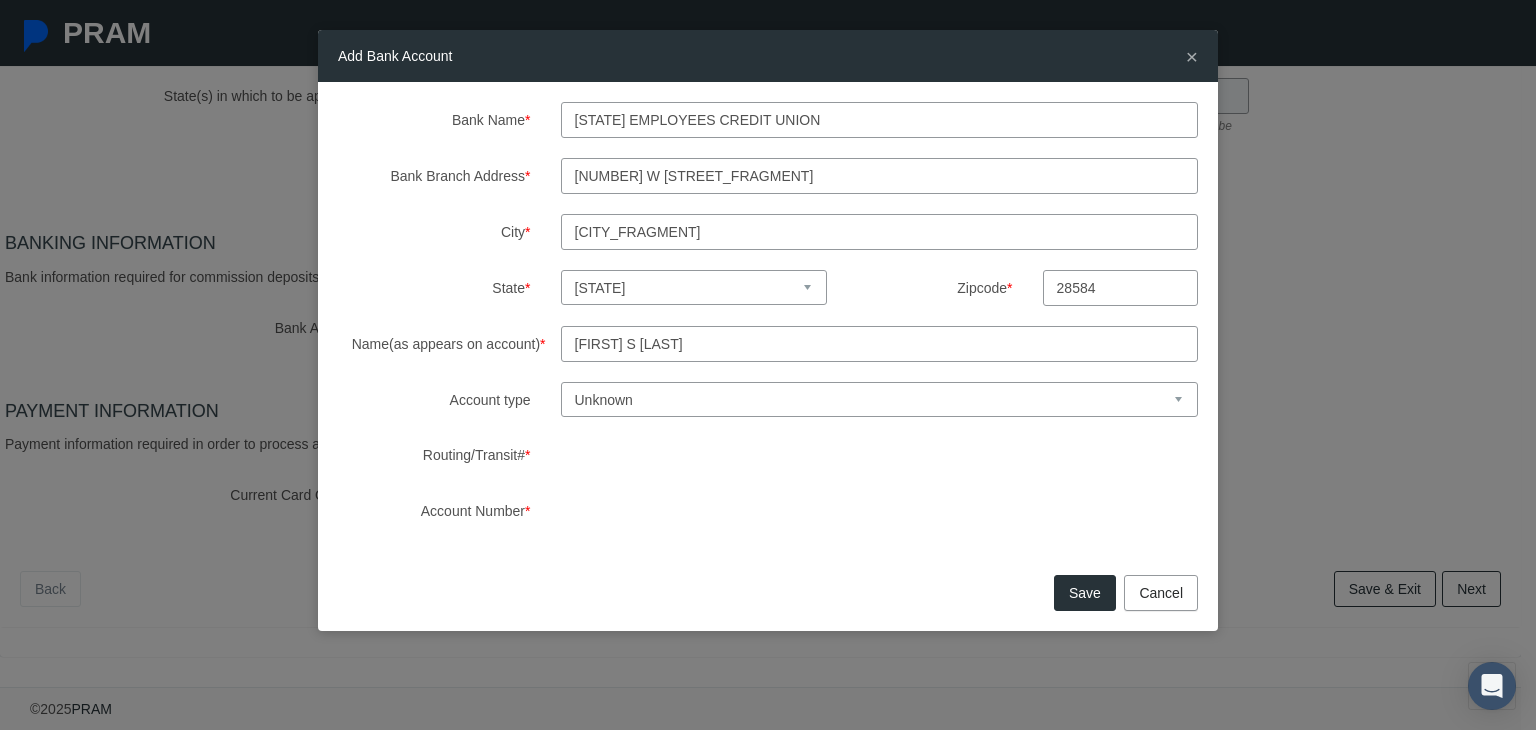 select on "1" 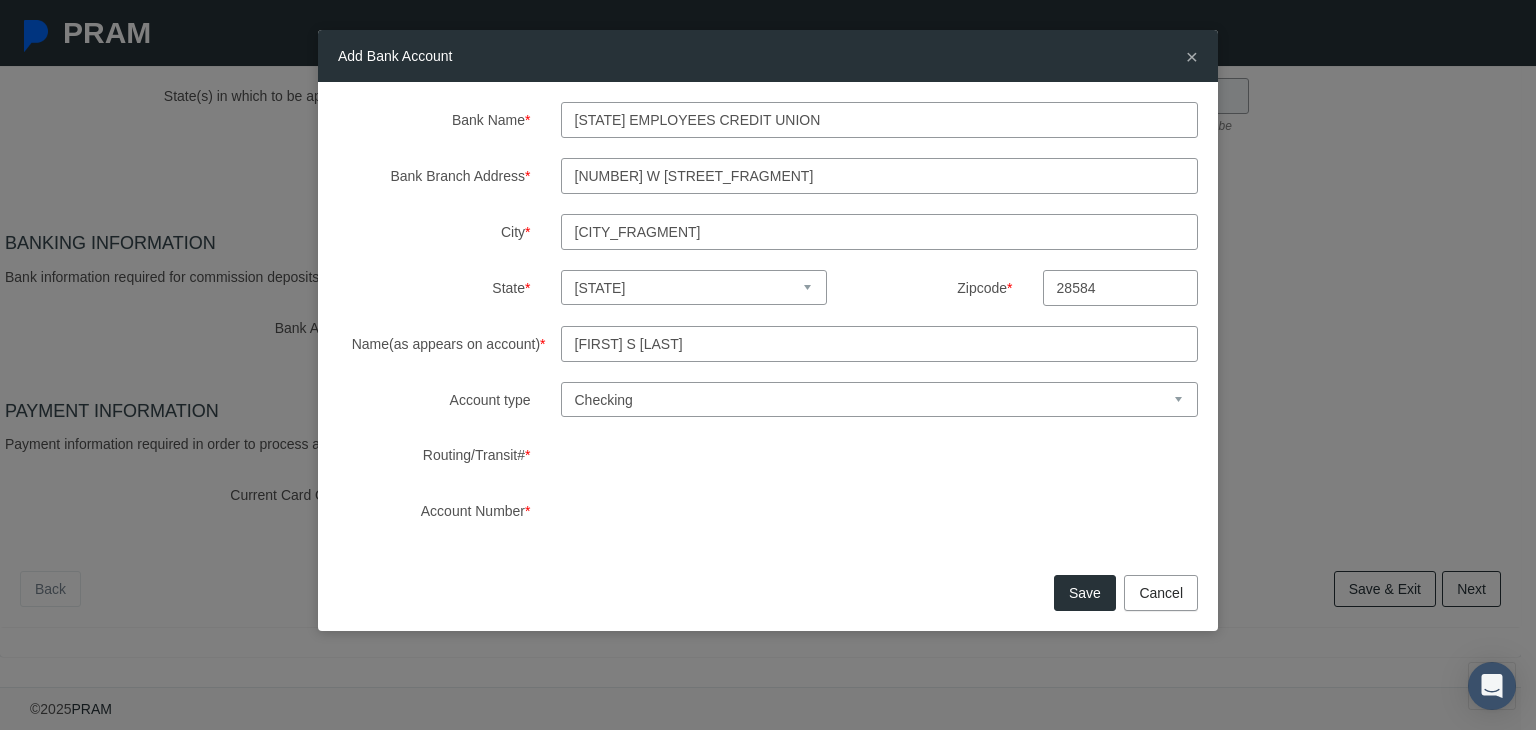 click on "Save" at bounding box center (1085, 593) 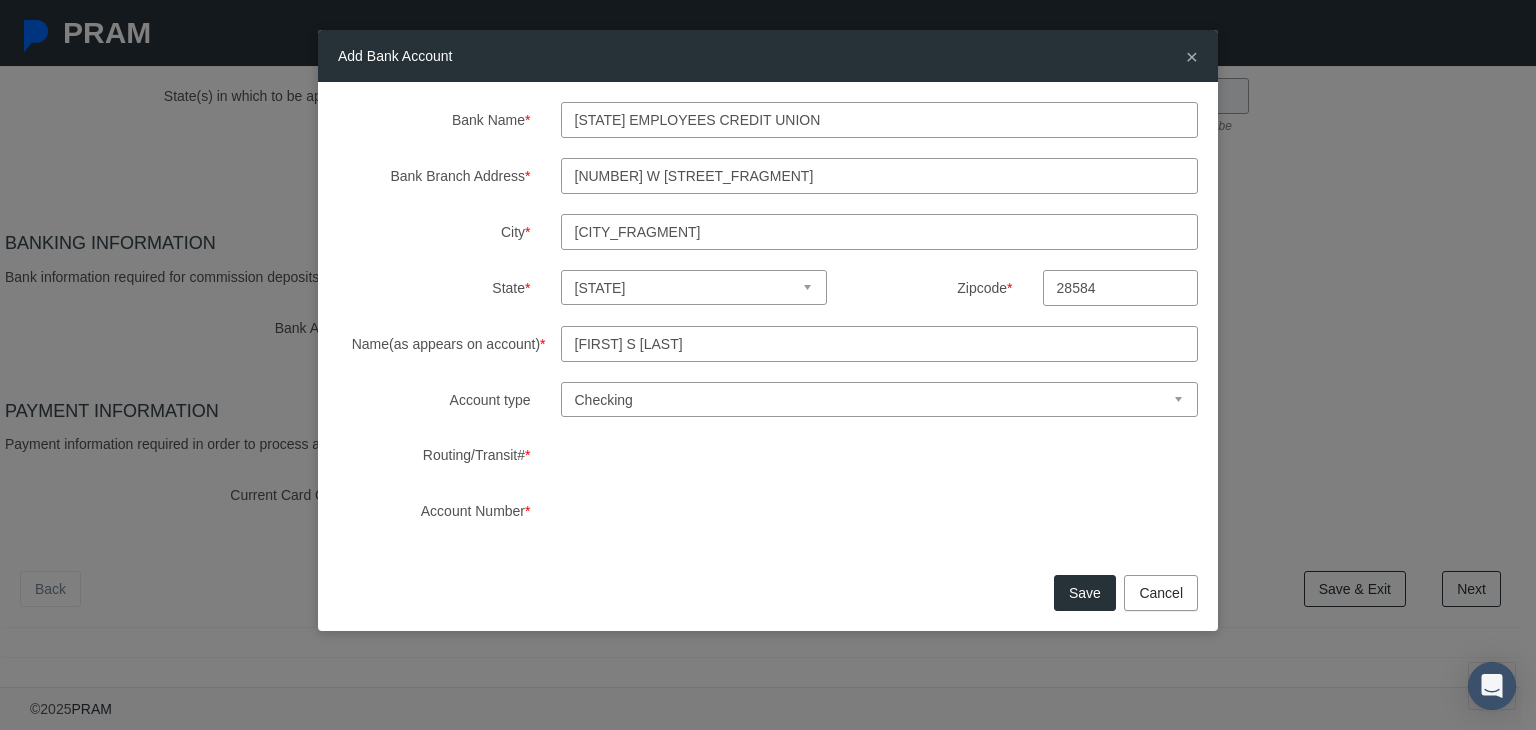 scroll, scrollTop: 364, scrollLeft: 0, axis: vertical 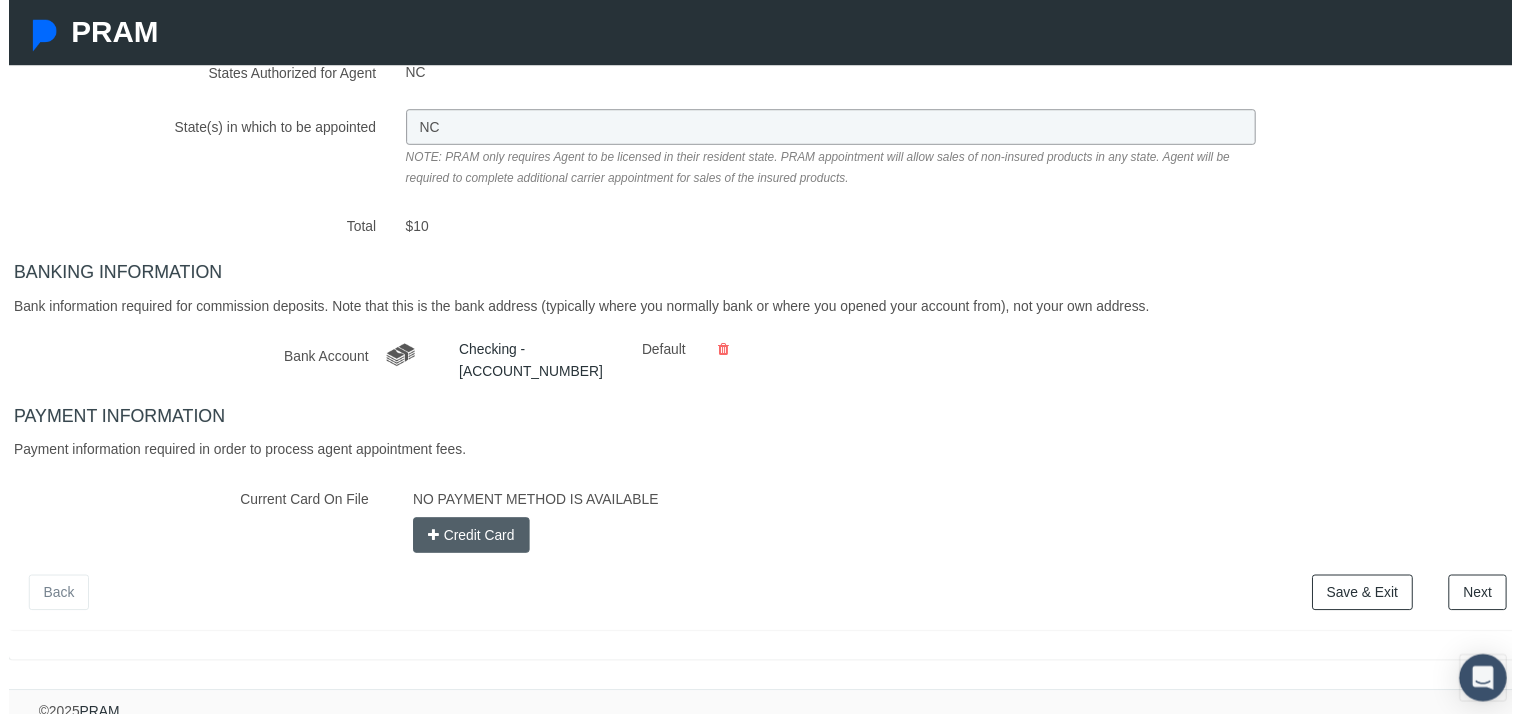 click on "Credit Card" at bounding box center (468, 542) 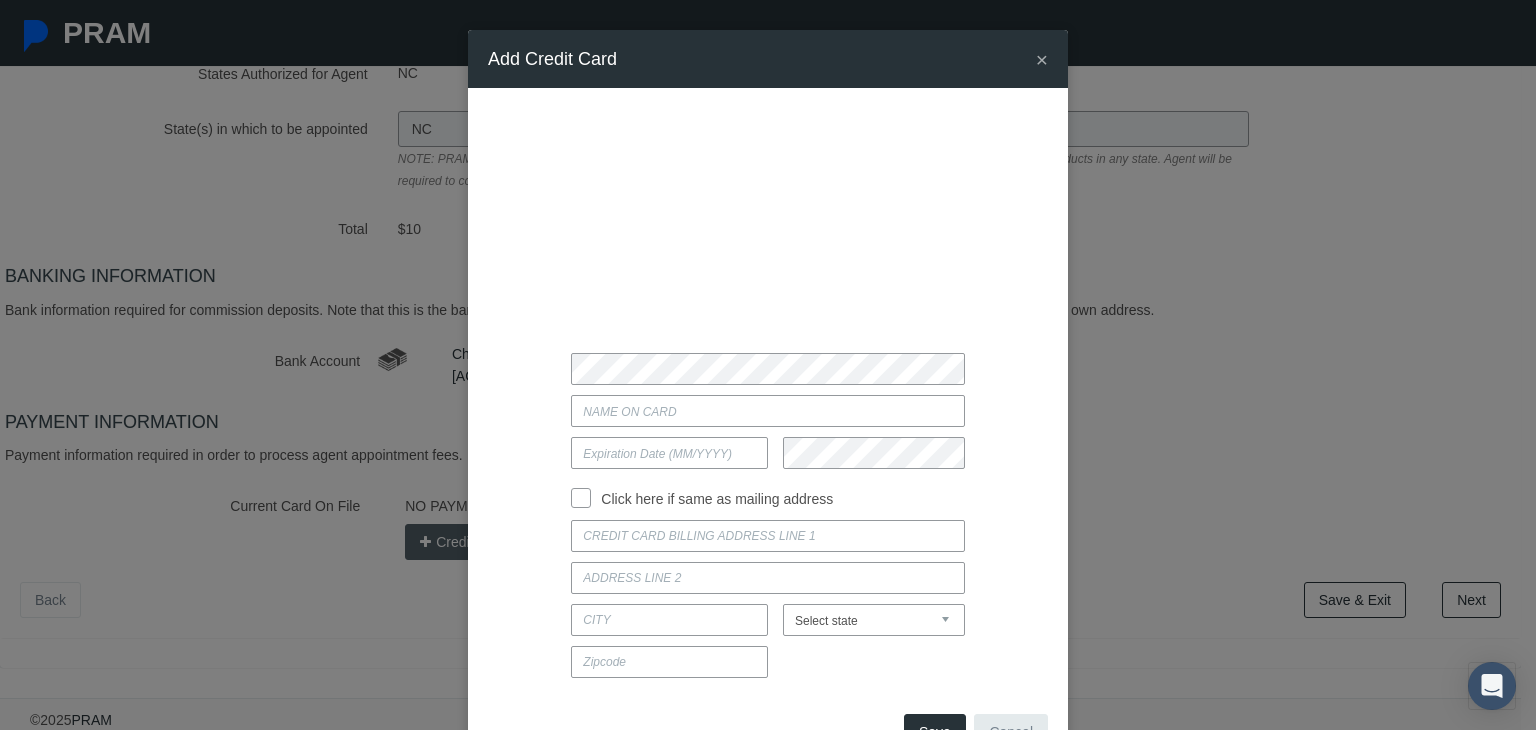 click on "Current Card On File" at bounding box center [767, 411] 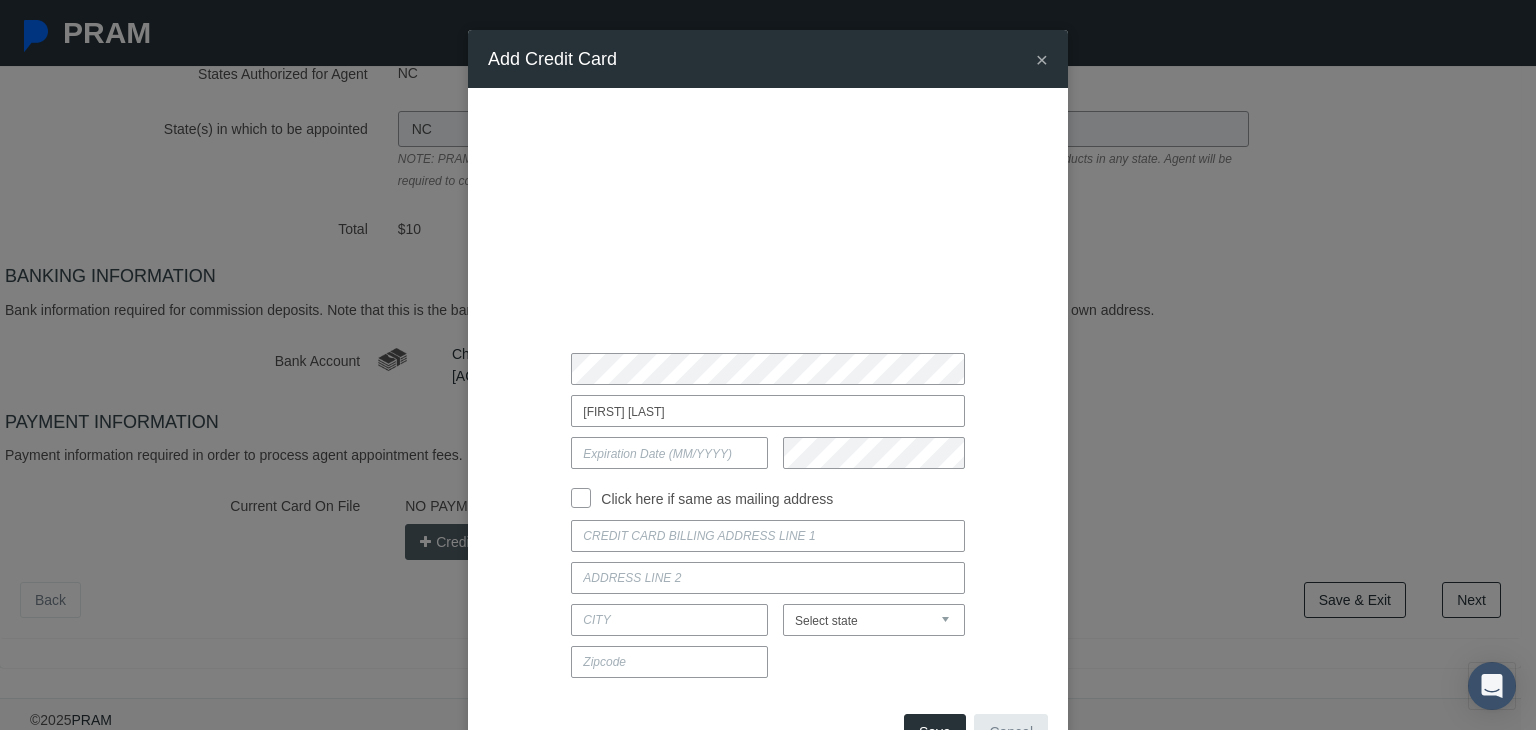 type on "[FIRST] [LAST]" 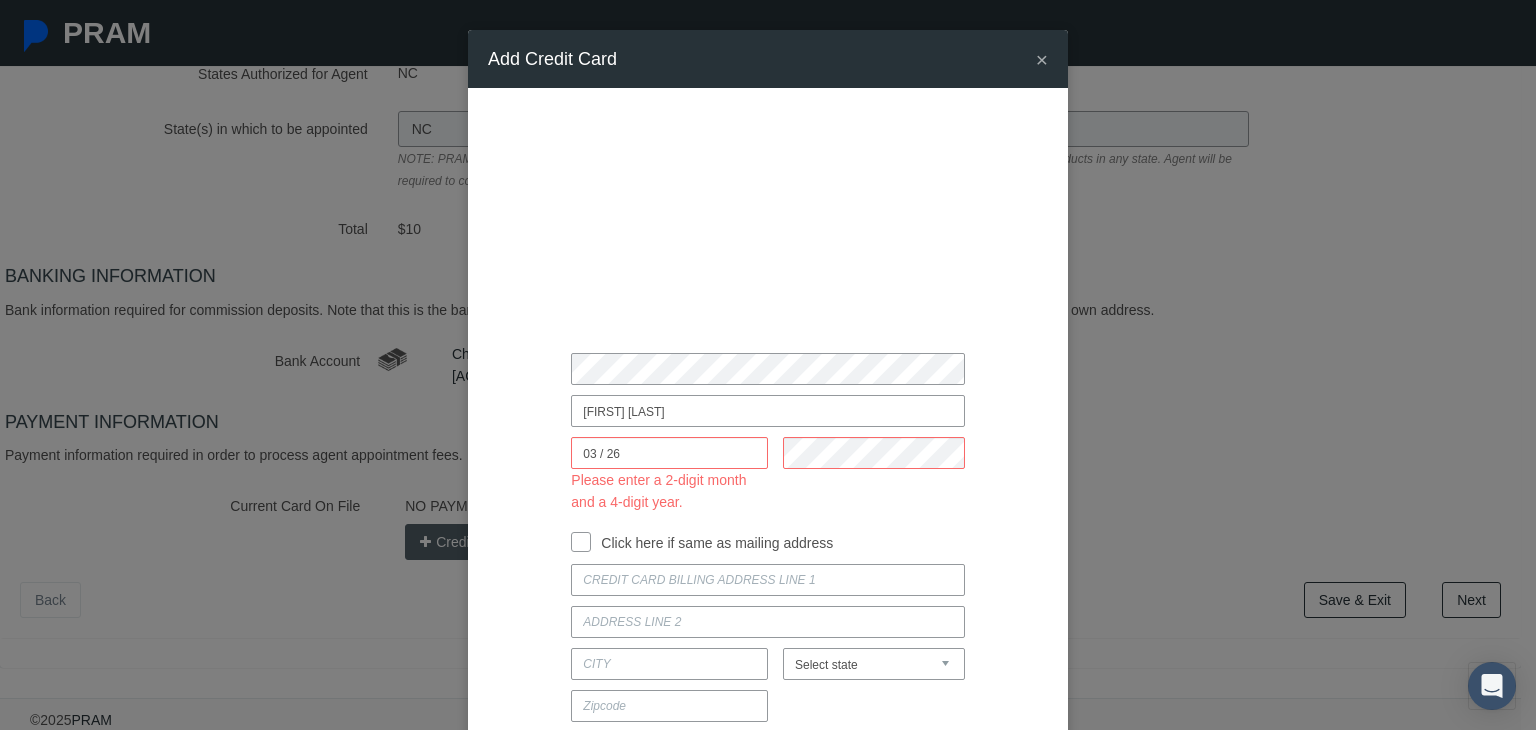 click on "03 / 26" at bounding box center [669, 453] 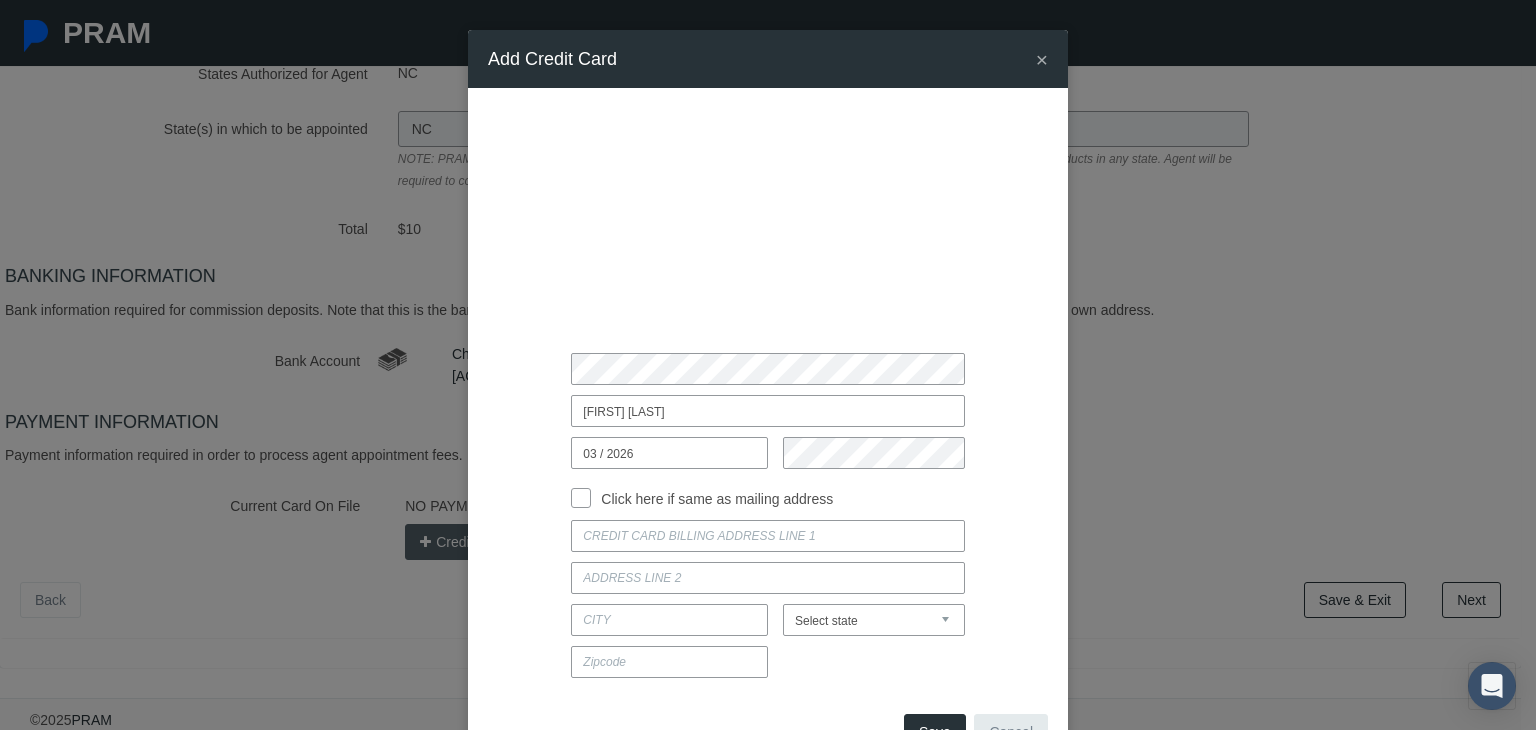 type on "03 / 2026" 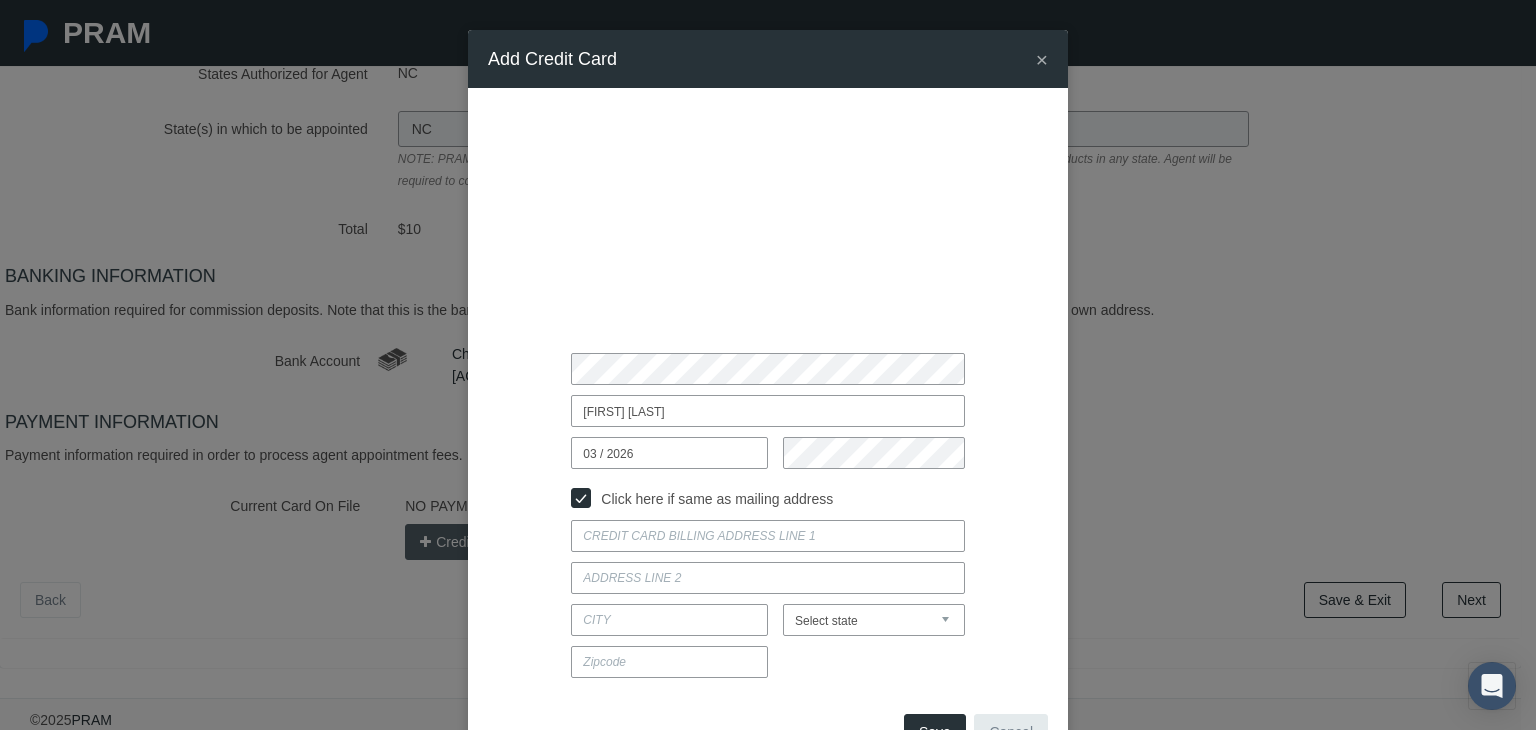 type on "[NUMBER] [STREET_FRAGMENT]" 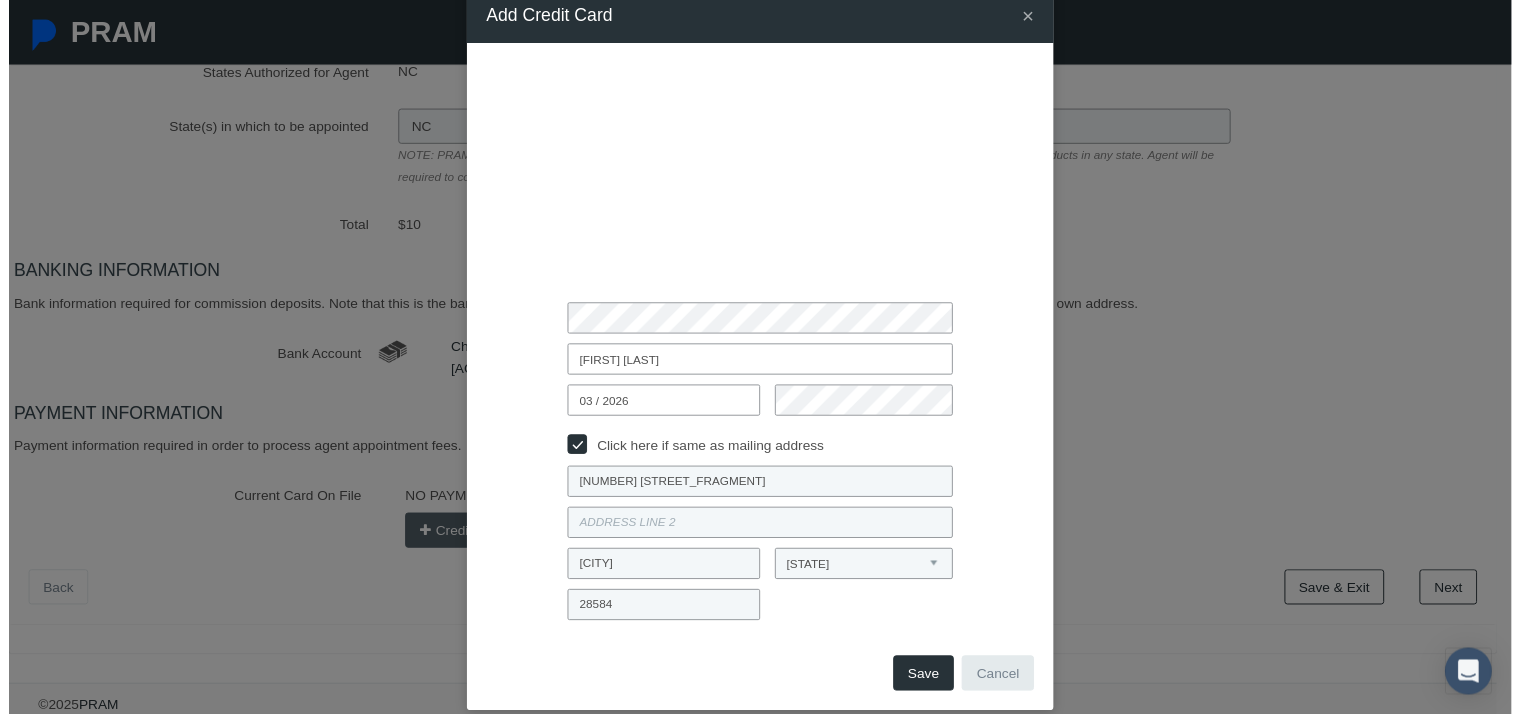 scroll, scrollTop: 68, scrollLeft: 0, axis: vertical 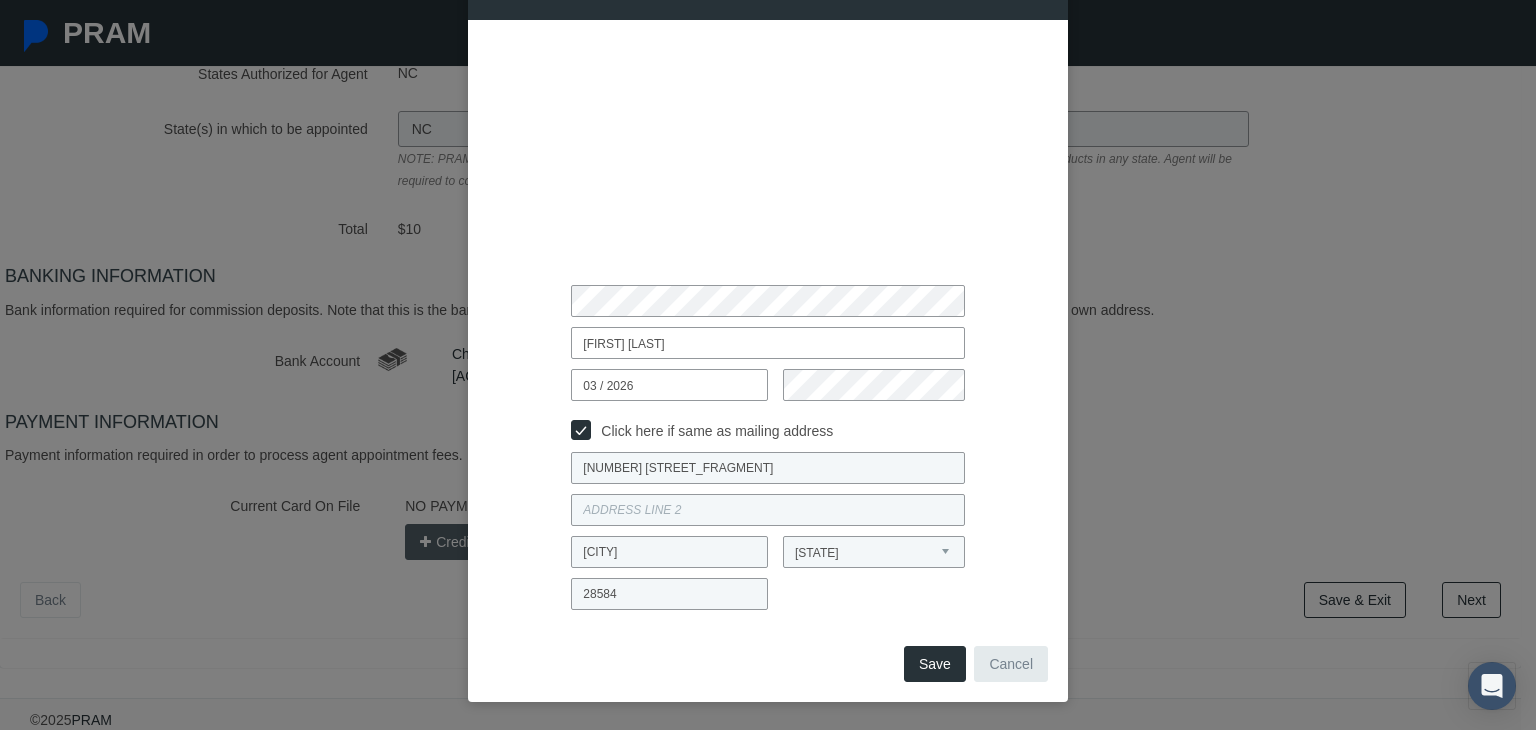 click on "Save" at bounding box center [935, 664] 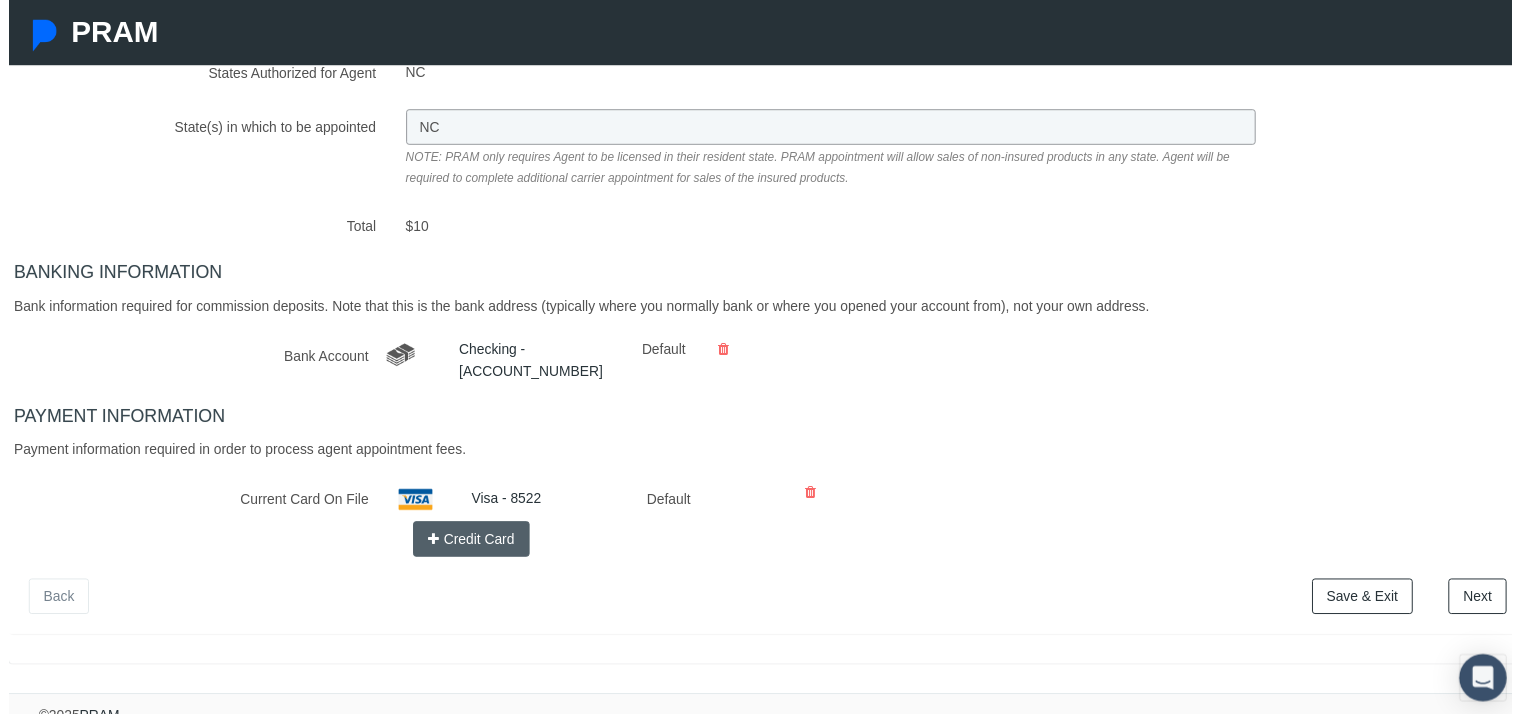 click on "Next" at bounding box center [1486, 604] 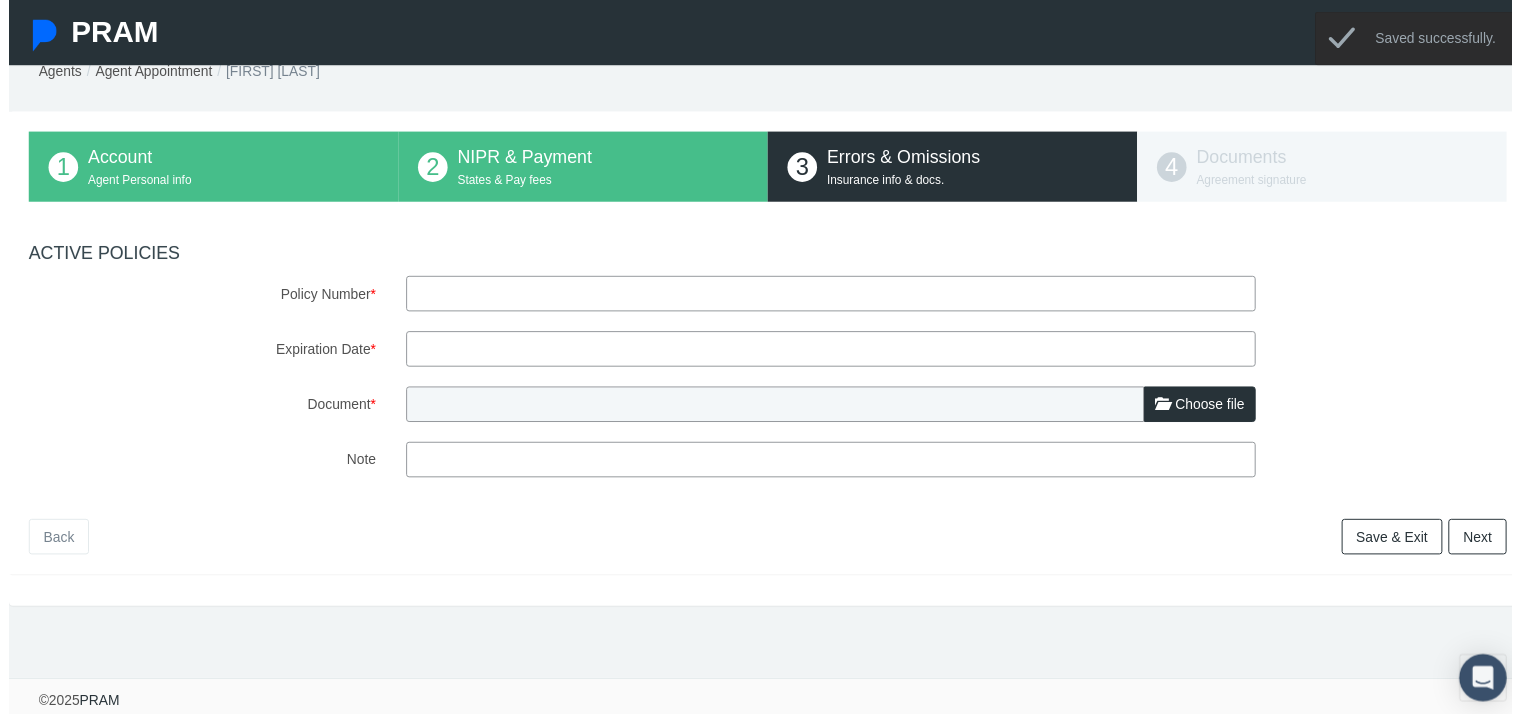 scroll, scrollTop: 0, scrollLeft: 0, axis: both 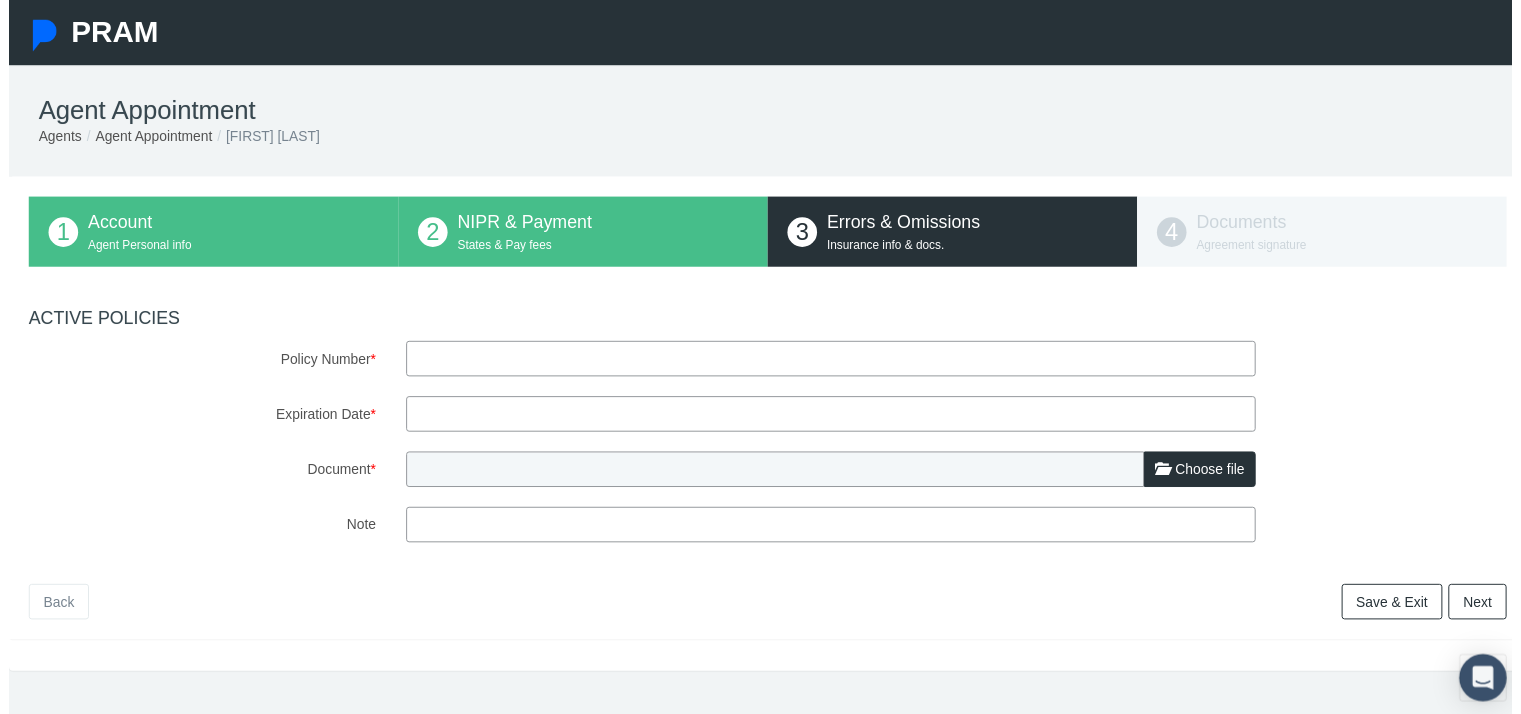 click on "Choose file" at bounding box center [1216, 475] 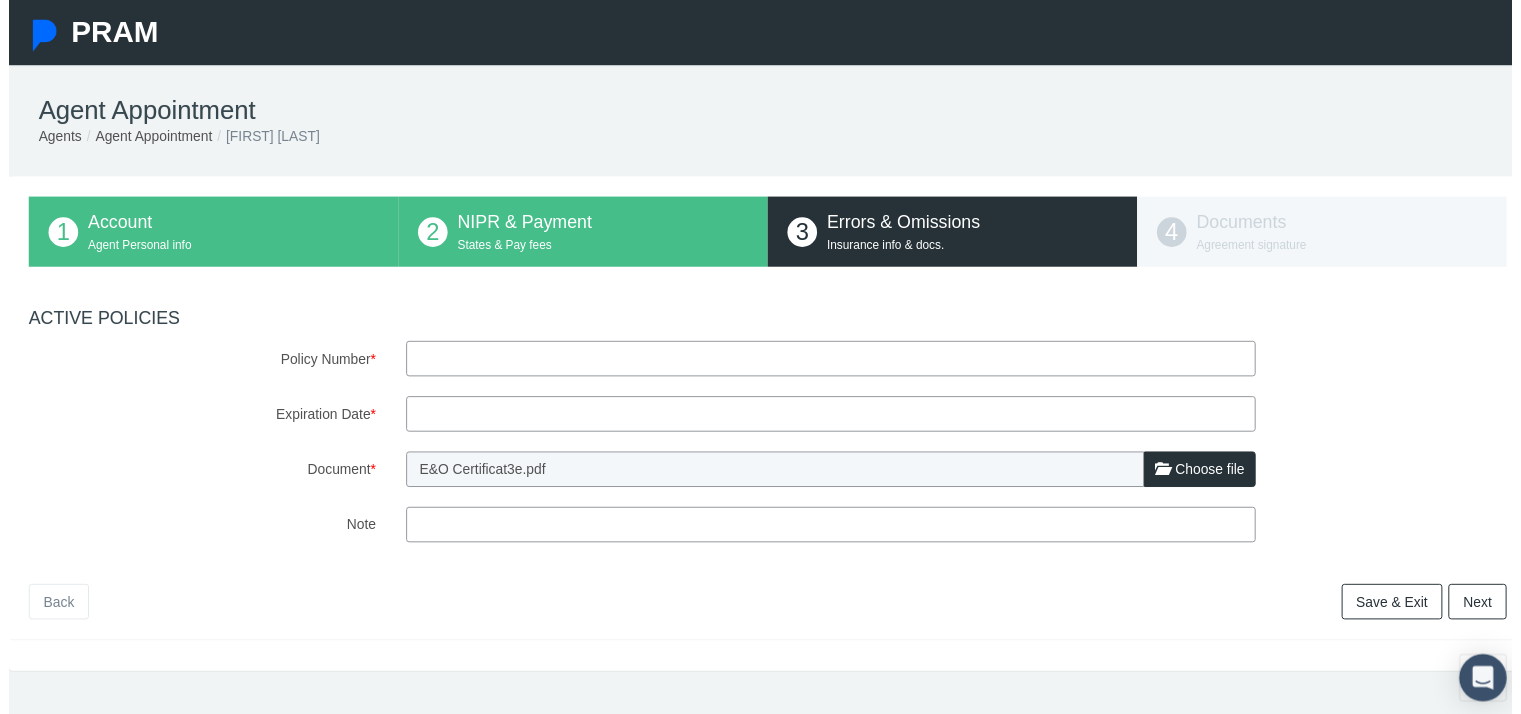 click on "Choose file" at bounding box center [1216, 475] 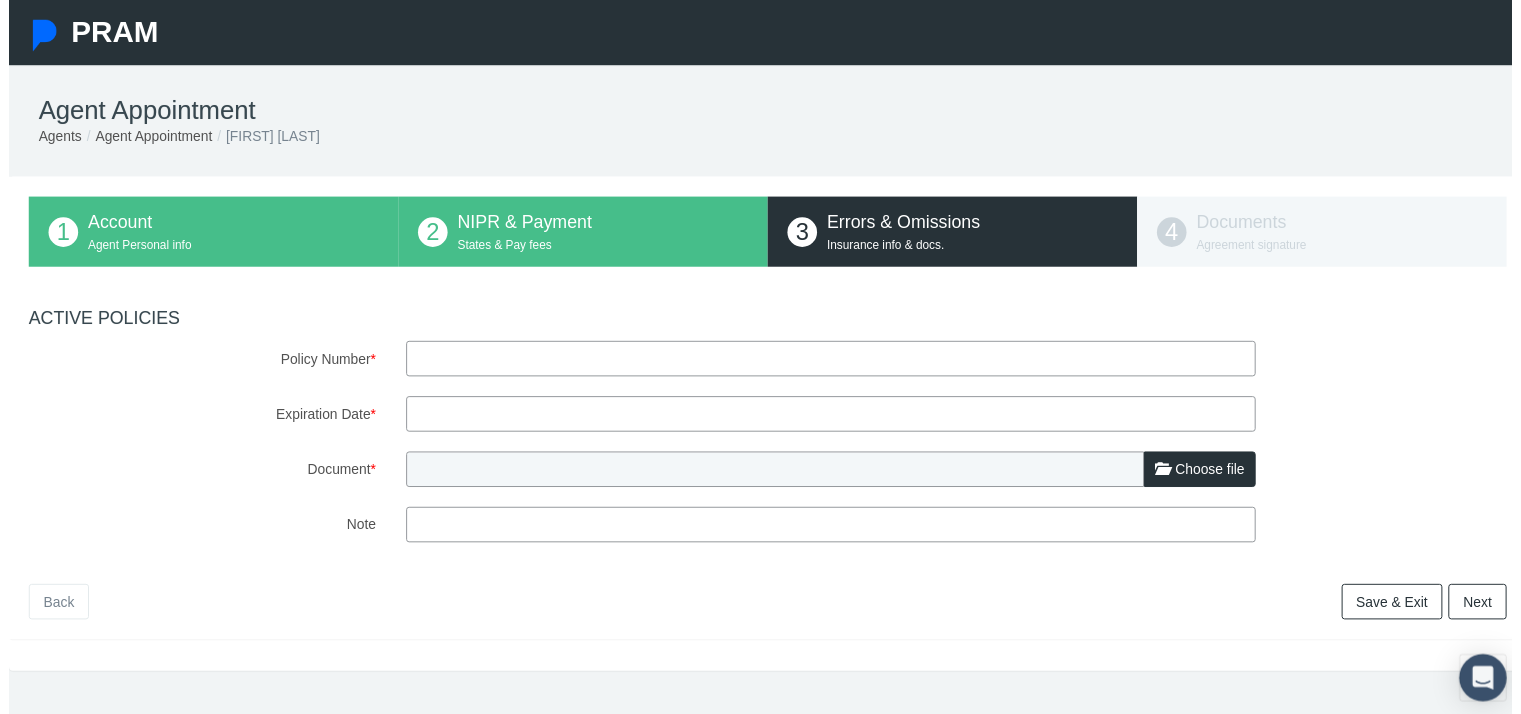 click on "Choose file" at bounding box center (1216, 475) 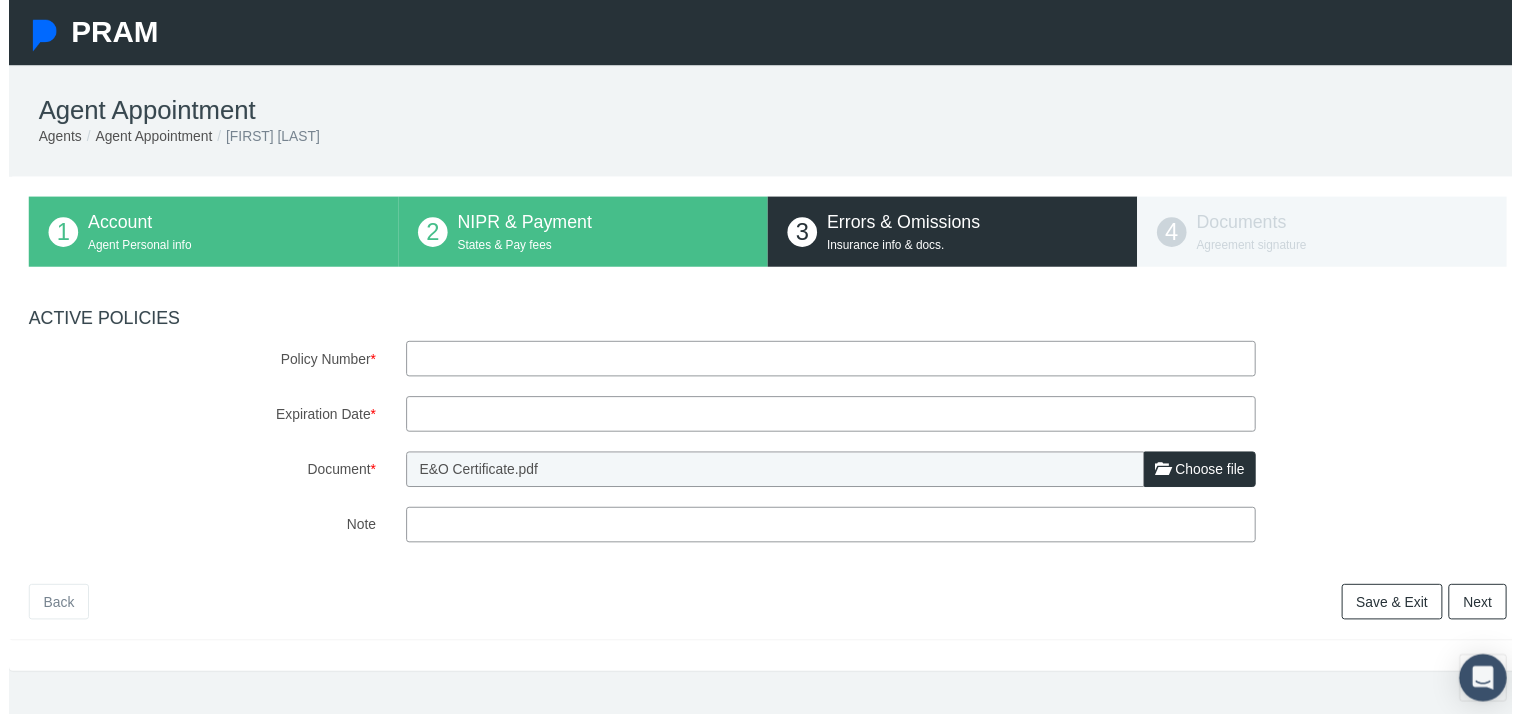 click on "Policy Number  *" at bounding box center (832, 363) 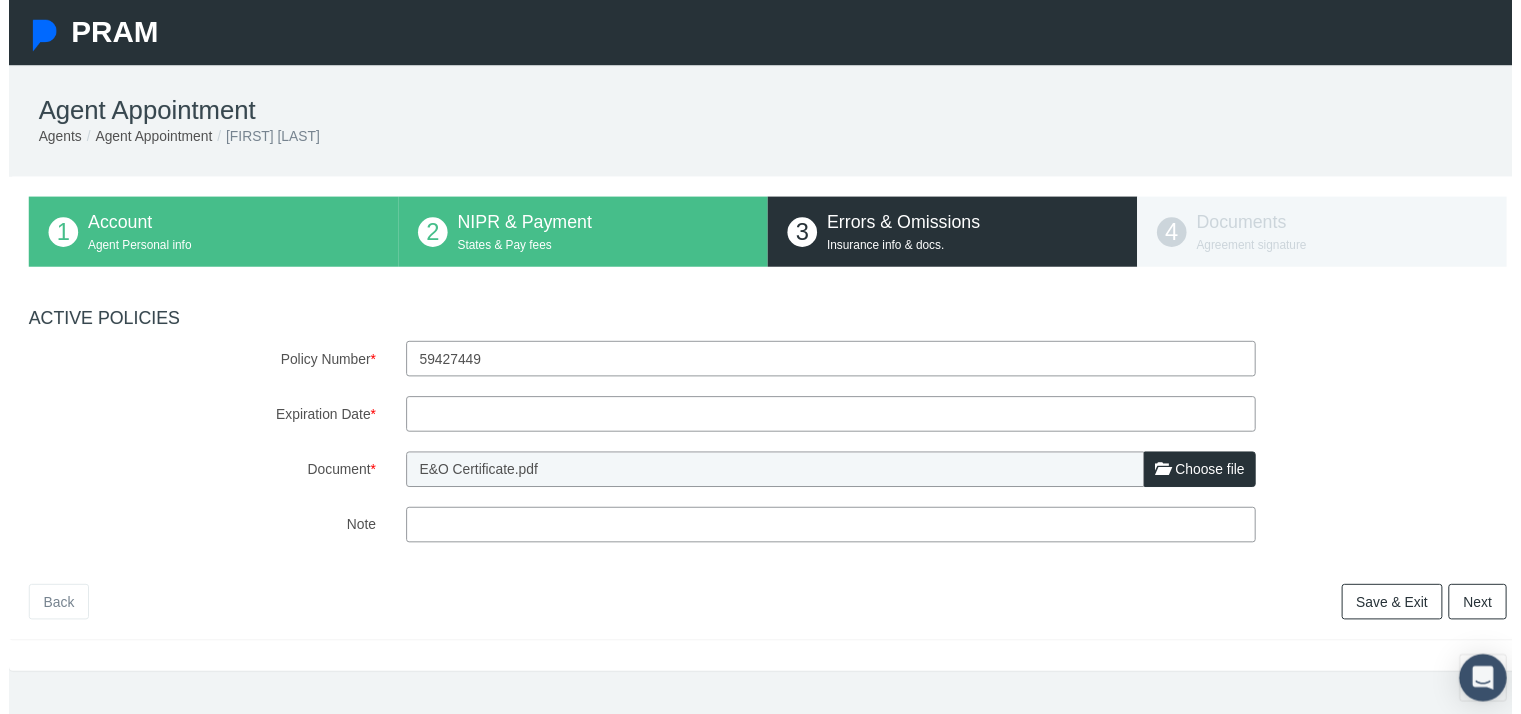 type on "59427449" 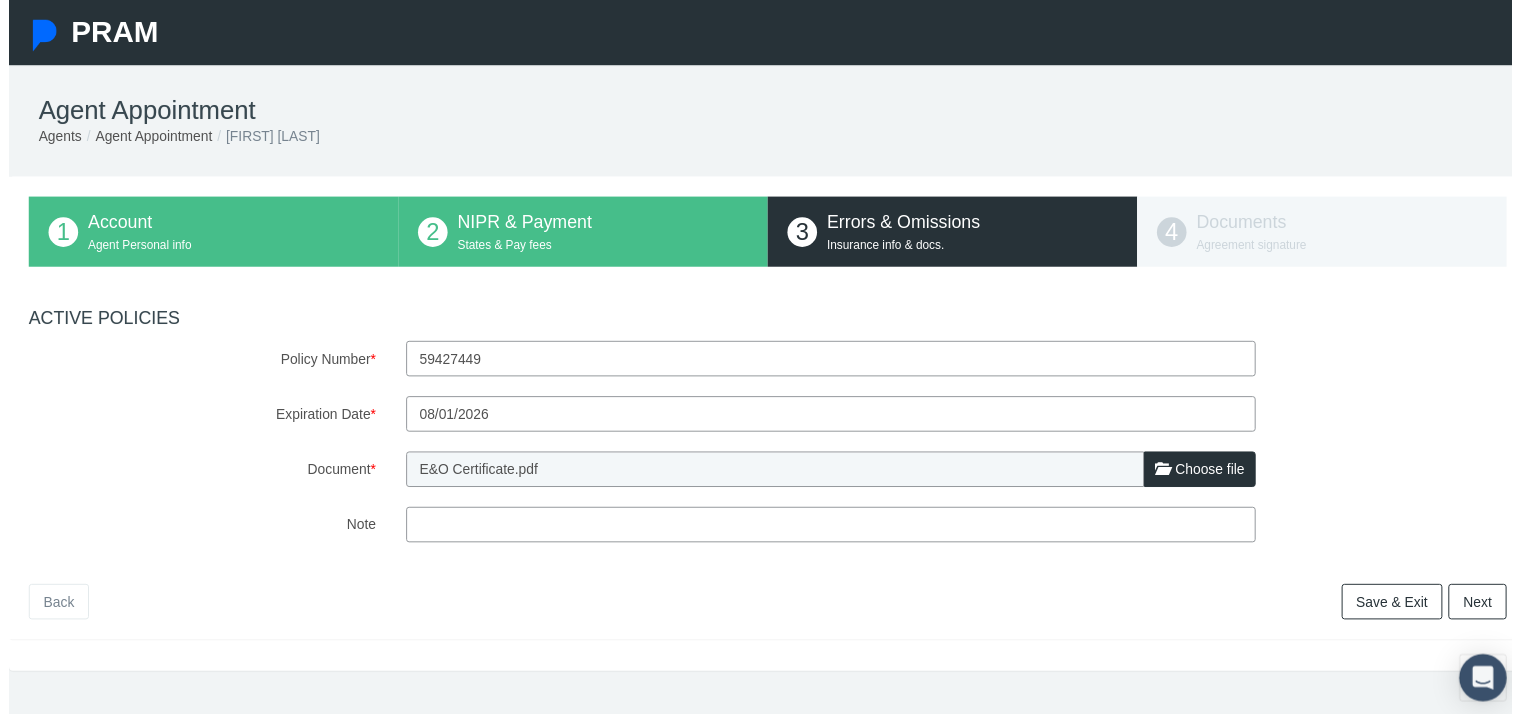 type on "08/01/2026" 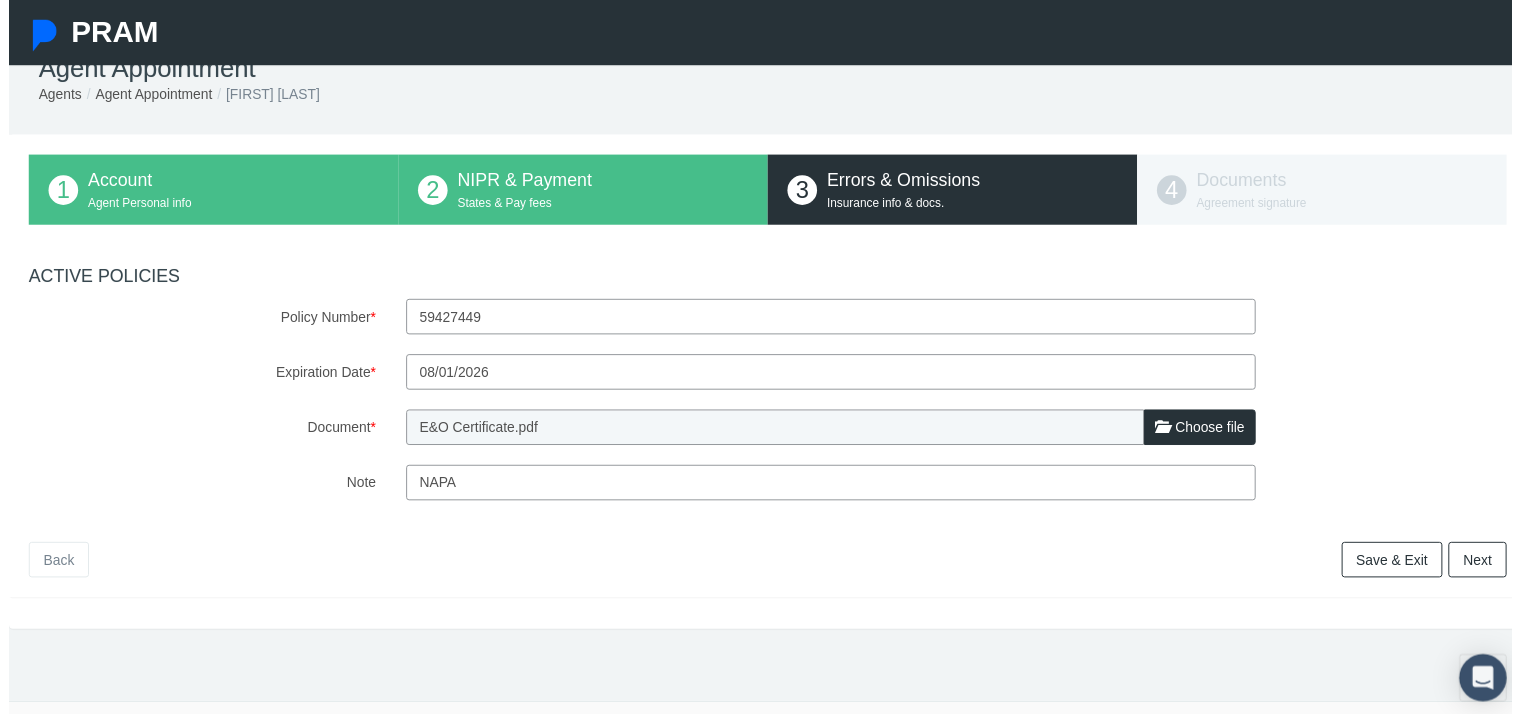scroll, scrollTop: 81, scrollLeft: 0, axis: vertical 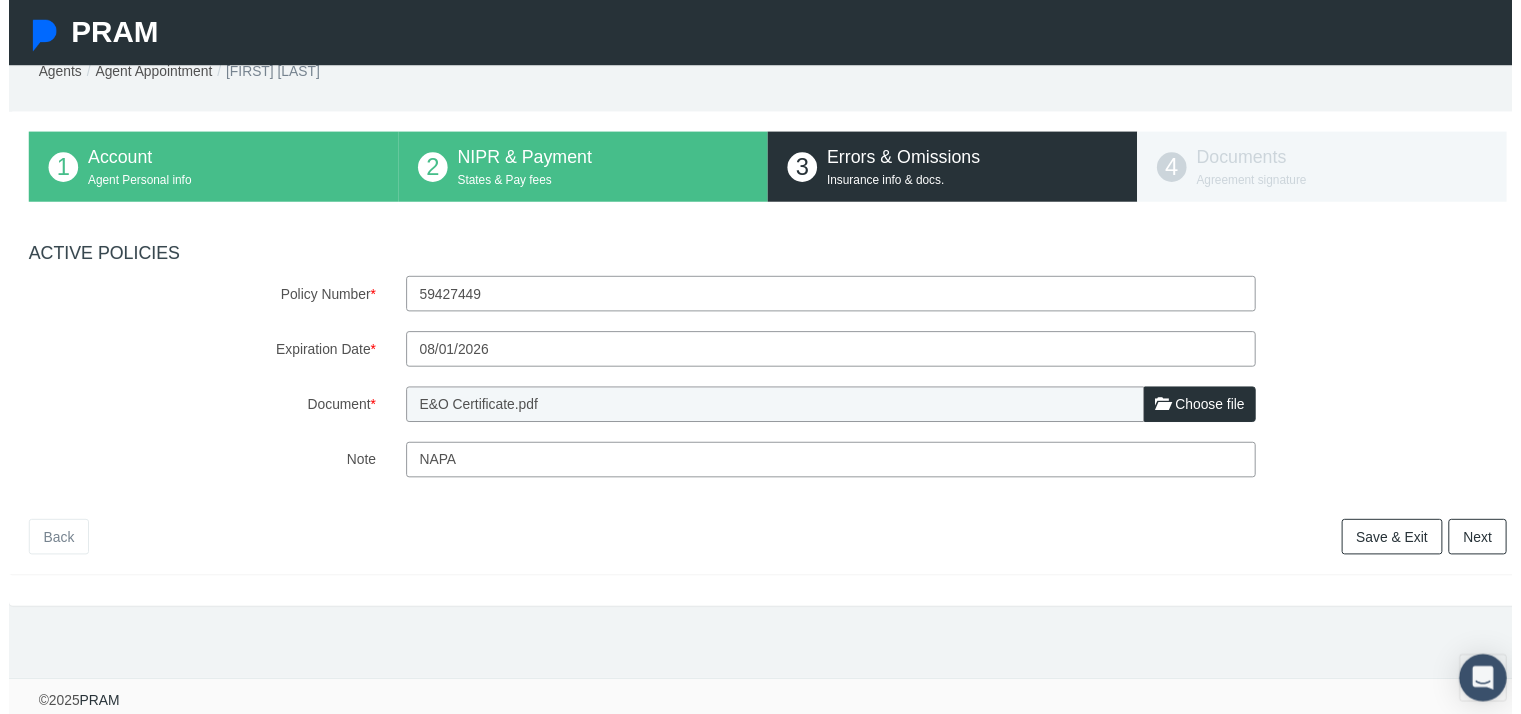 type on "NAPA" 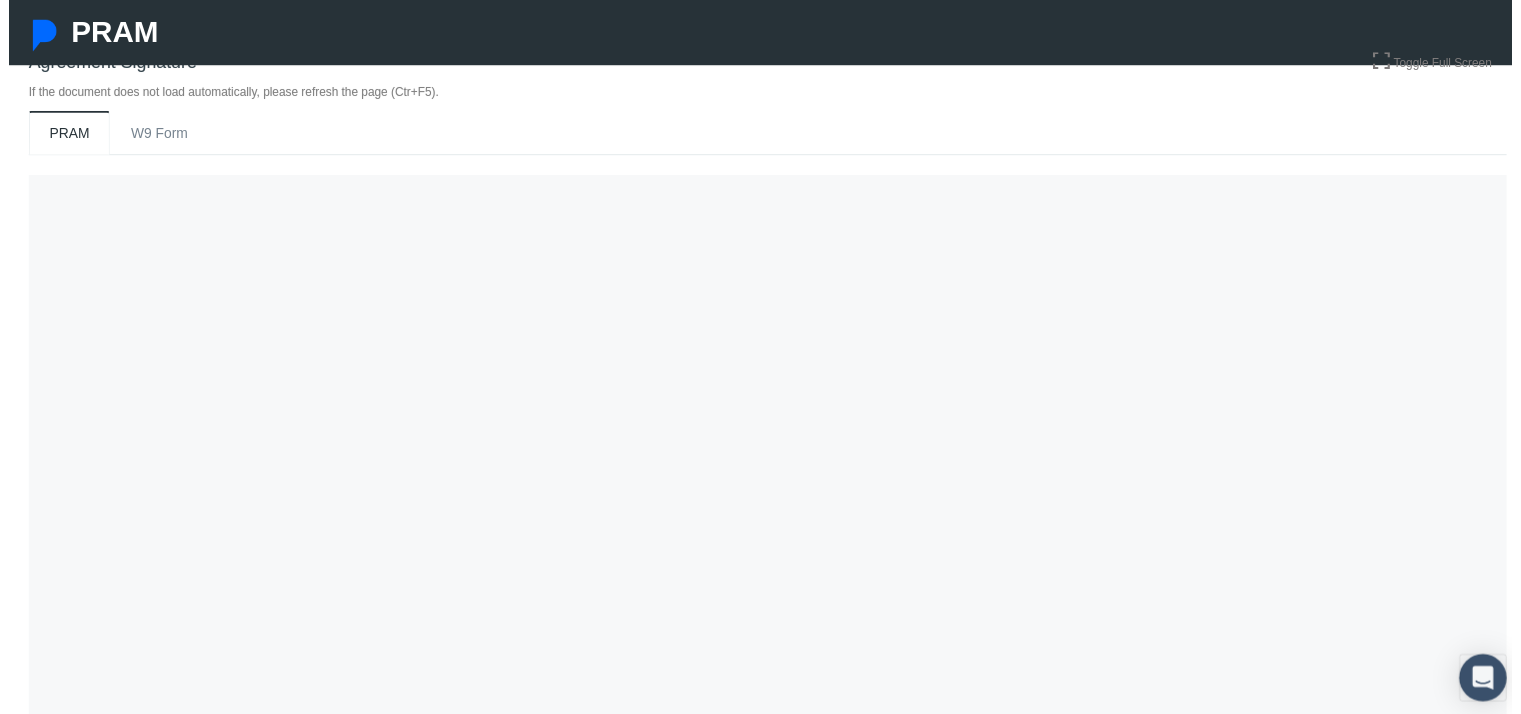 scroll, scrollTop: 281, scrollLeft: 0, axis: vertical 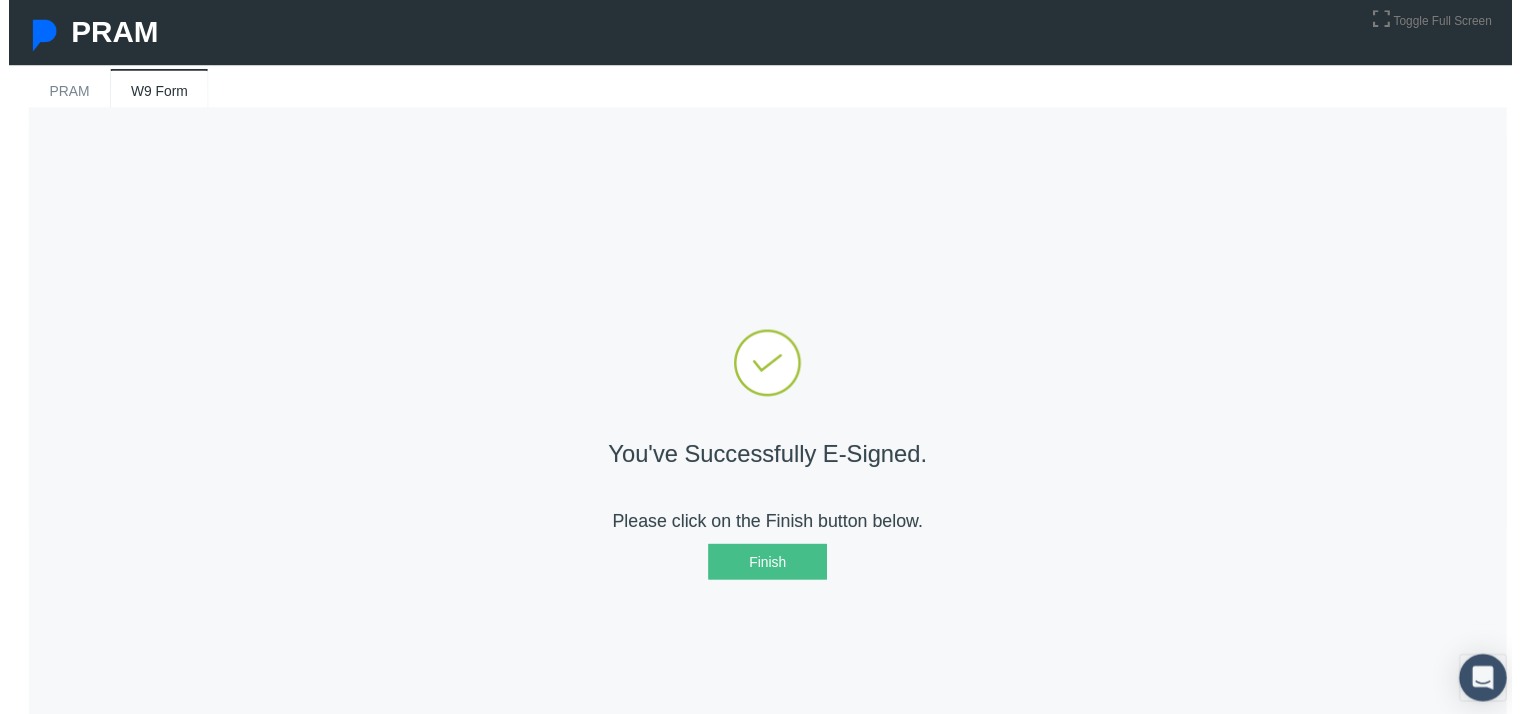 click on "Finish" at bounding box center [768, 569] 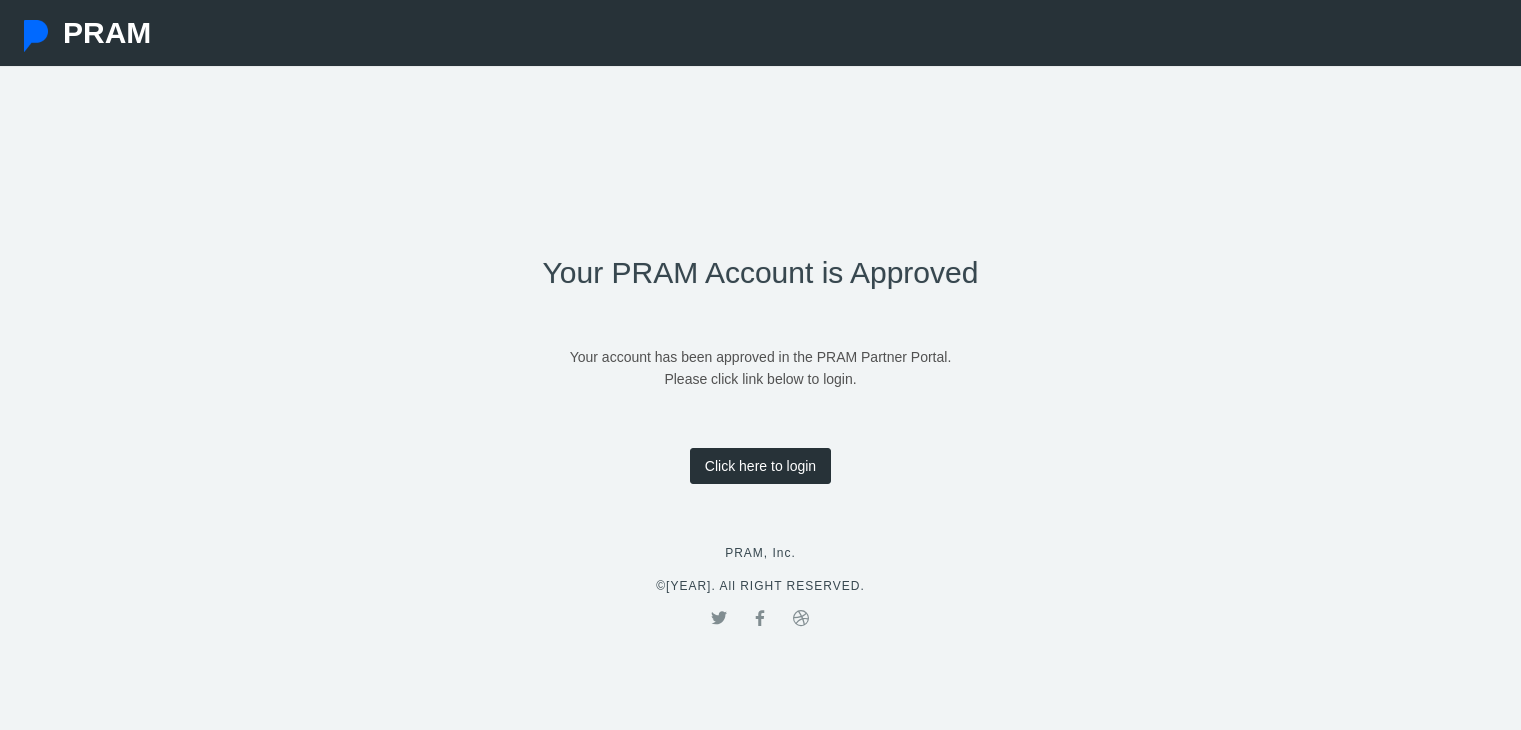 scroll, scrollTop: 0, scrollLeft: 0, axis: both 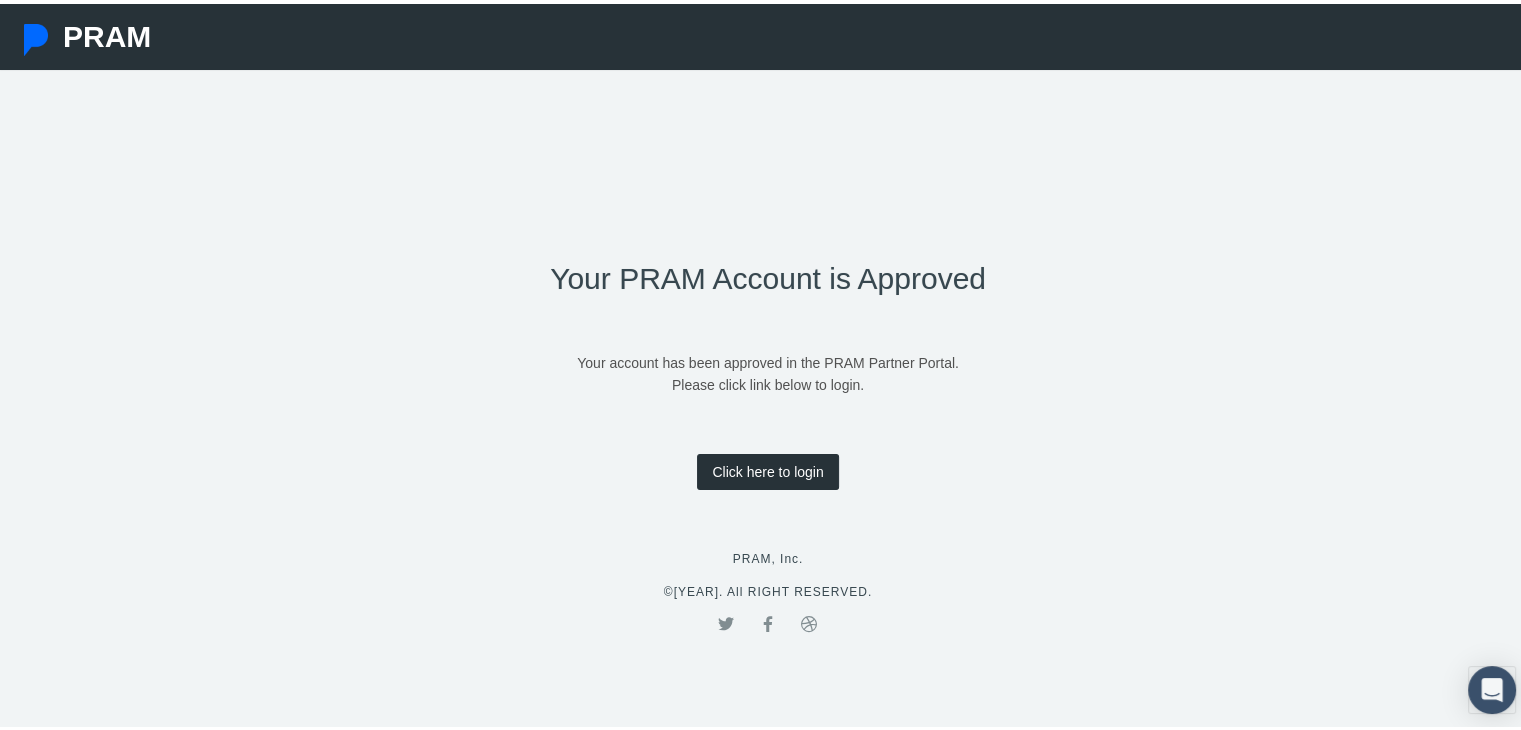 click on "Click here to login" at bounding box center [767, 468] 